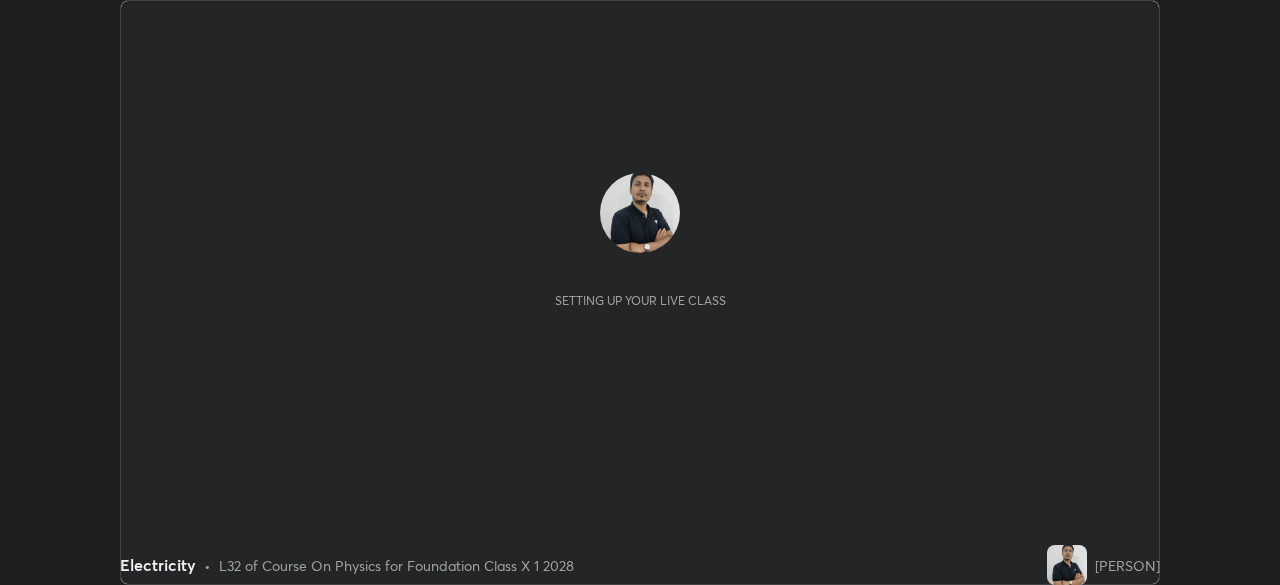 scroll, scrollTop: 0, scrollLeft: 0, axis: both 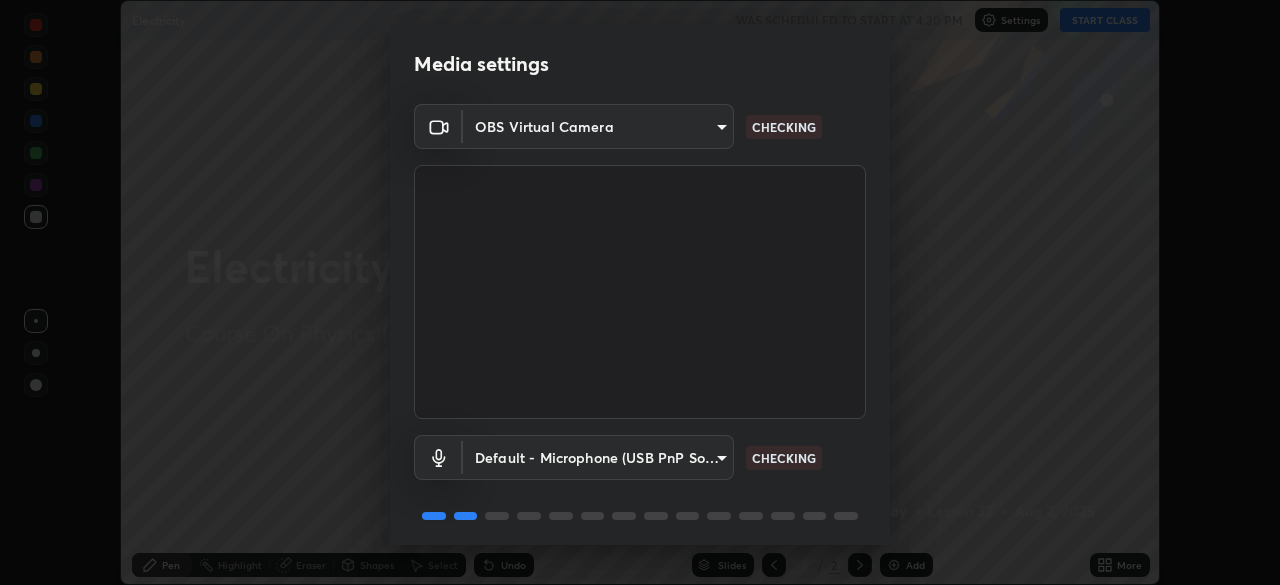 click on "Erase all Electricity WAS SCHEDULED TO START AT  4:30 PM Settings START CLASS Setting up your live class Electricity • L32 of Course On Physics for Foundation Class X 1 2028 [PERSON] Pen Highlight Eraser Shapes Select Undo Slides 2 / 2 Add More Enable hand raising Enable raise hand to speak to learners. Once enabled, chat will be turned off temporarily. Enable x   No doubts shared Encourage your learners to ask a doubt for better clarity Report an issue Reason for reporting Buffering Chat not working Audio - Video sync issue Educator video quality low ​ Attach an image Report Media settings OBS Virtual Camera CHECKING Default - Microphone (USB PnP Sound Device) default CHECKING 1 / 5 Next" at bounding box center (640, 292) 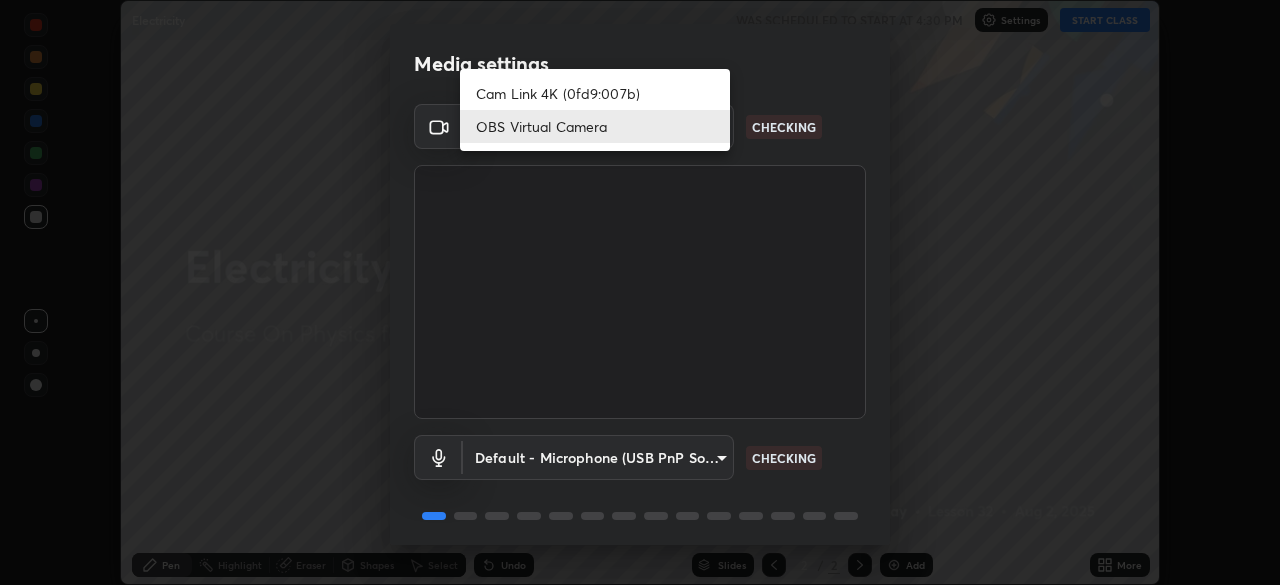 click on "Cam Link 4K (0fd9:007b)" at bounding box center (595, 93) 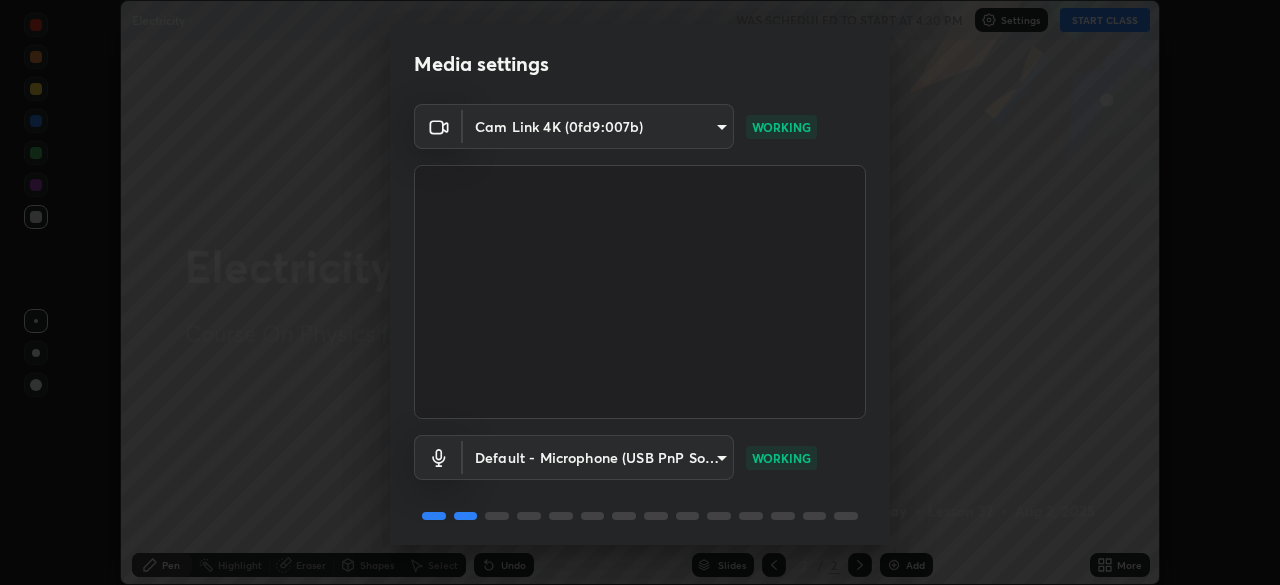 scroll, scrollTop: 71, scrollLeft: 0, axis: vertical 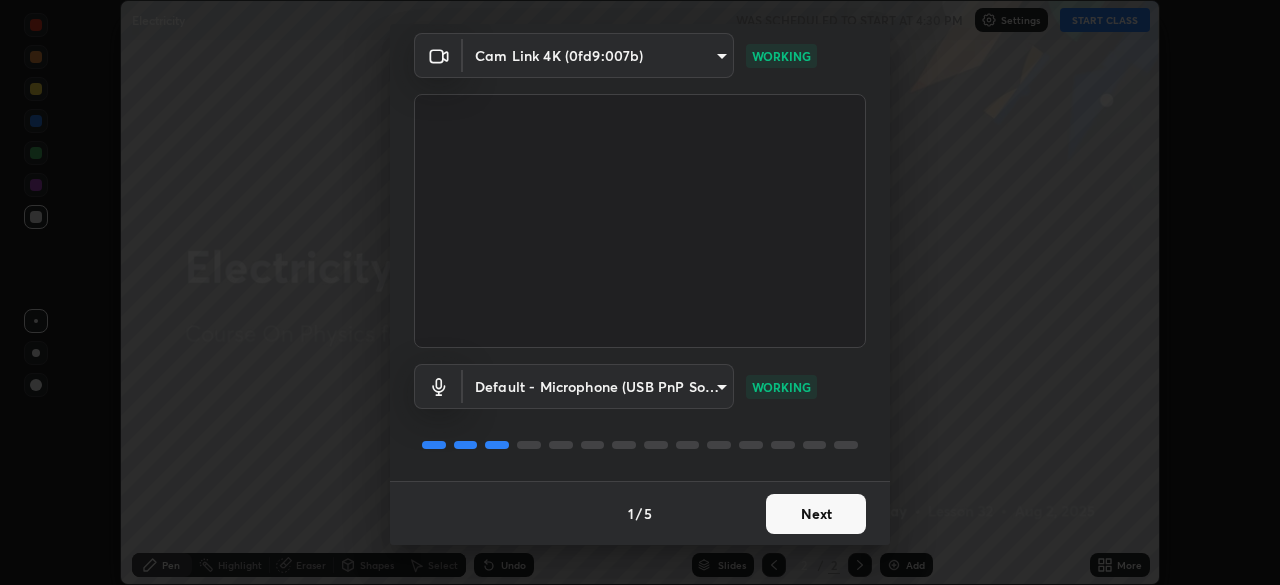 click on "Next" at bounding box center [816, 514] 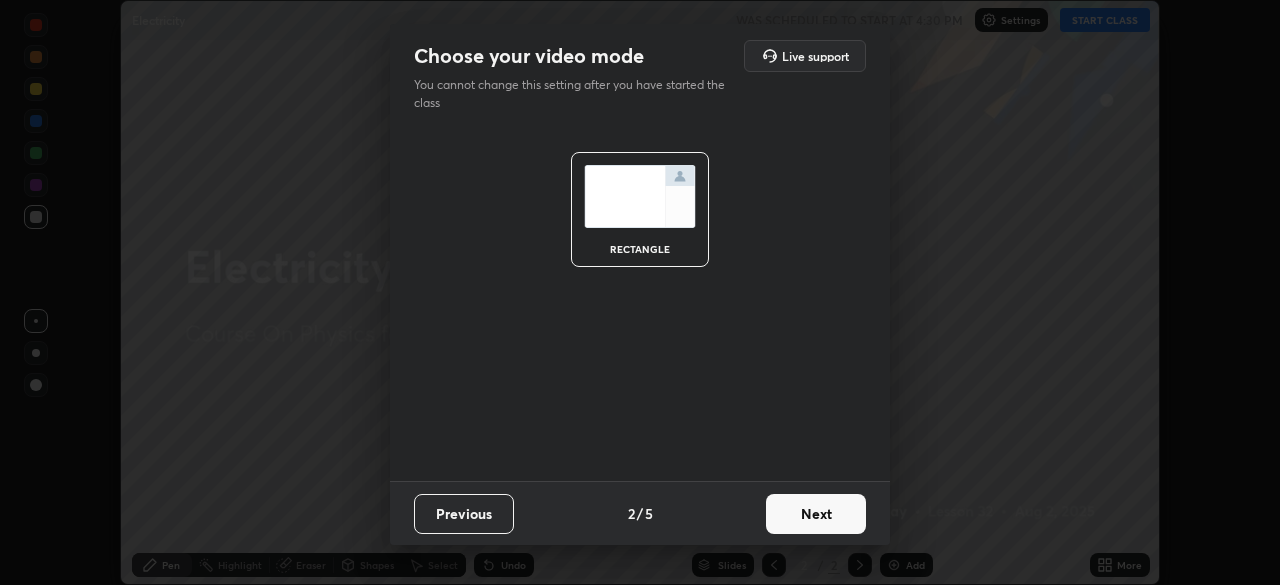 click on "Next" at bounding box center [816, 514] 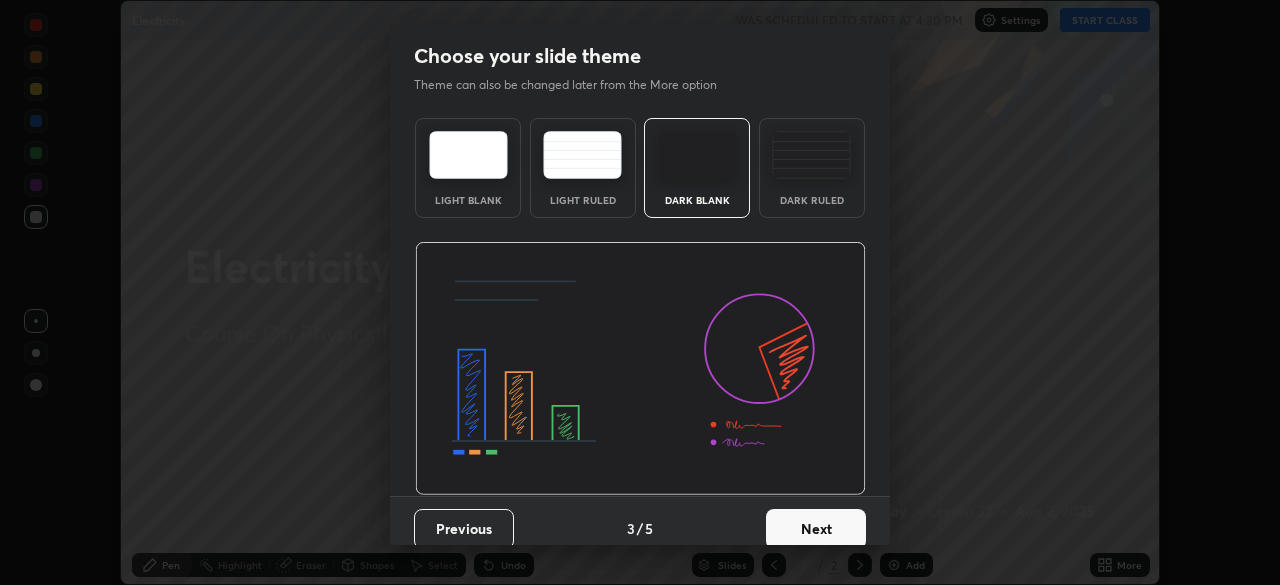 click on "Next" at bounding box center (816, 529) 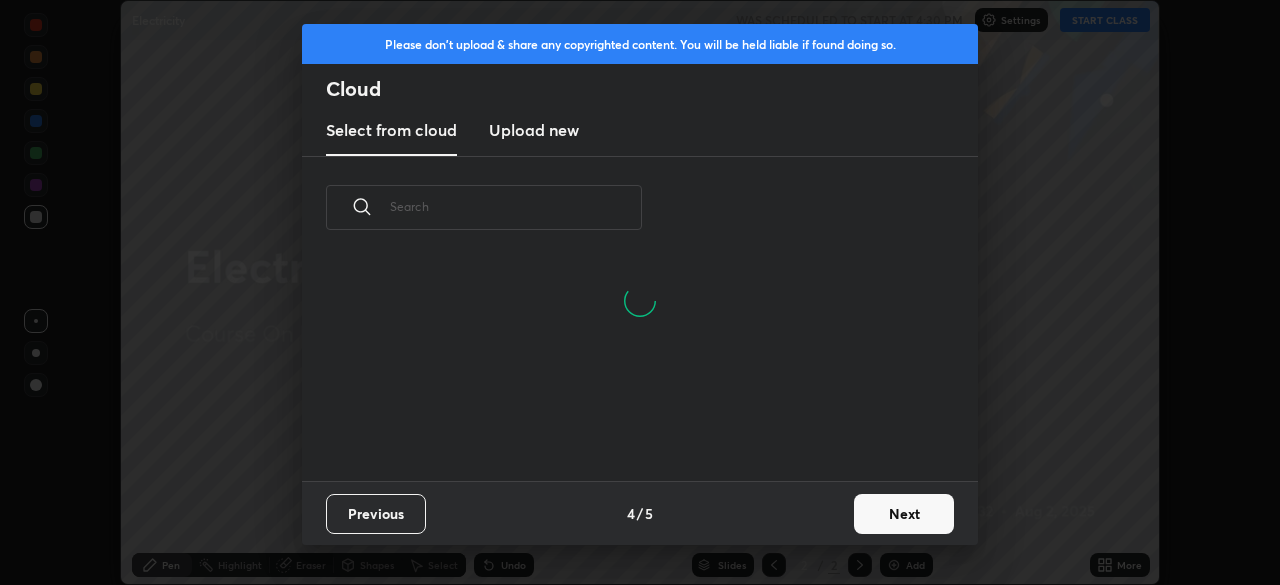click on "Next" at bounding box center (904, 514) 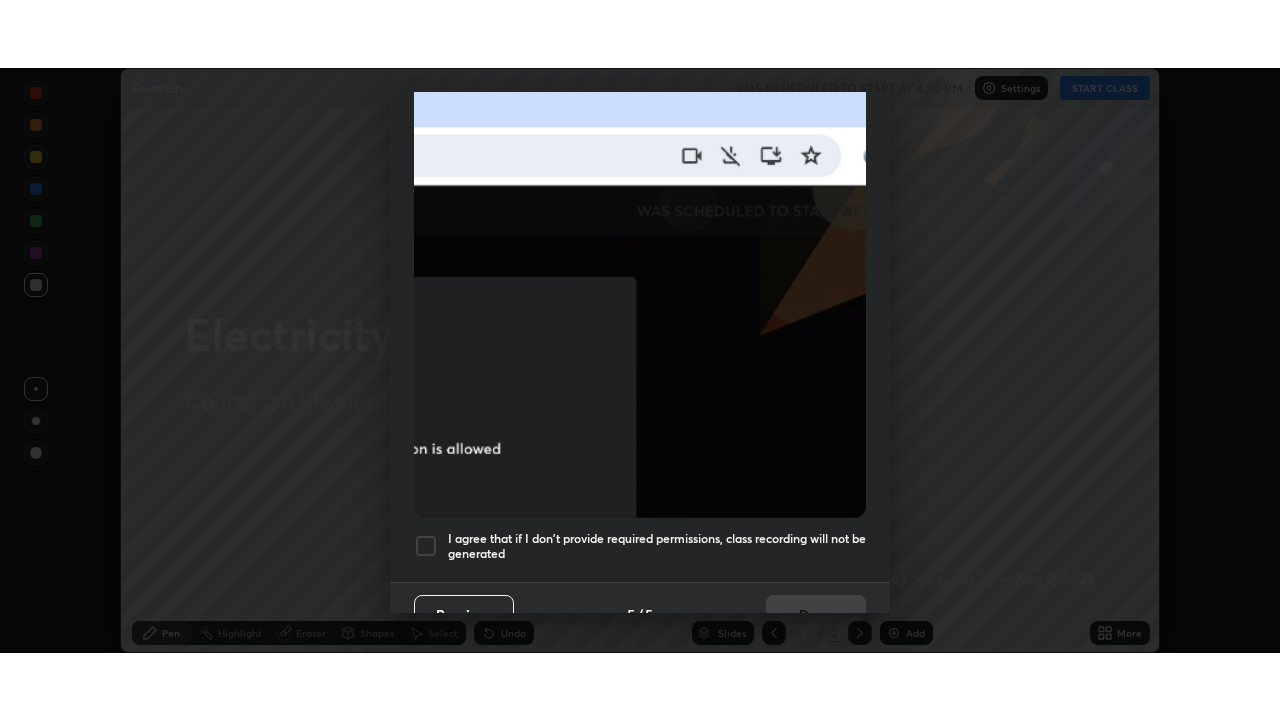 scroll, scrollTop: 479, scrollLeft: 0, axis: vertical 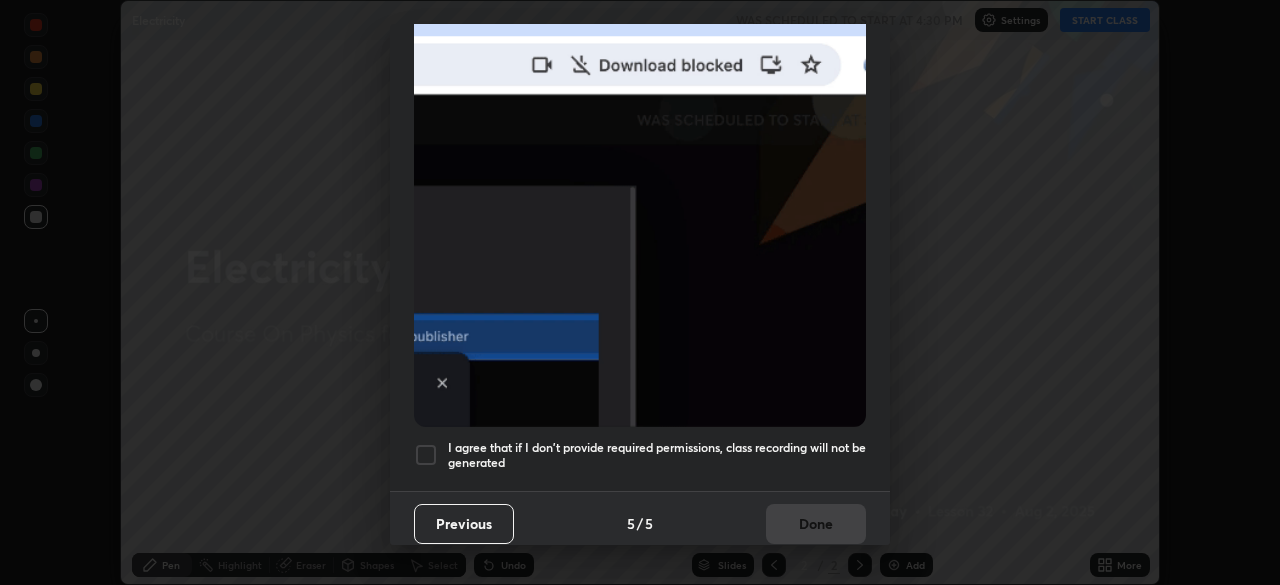 click at bounding box center [426, 455] 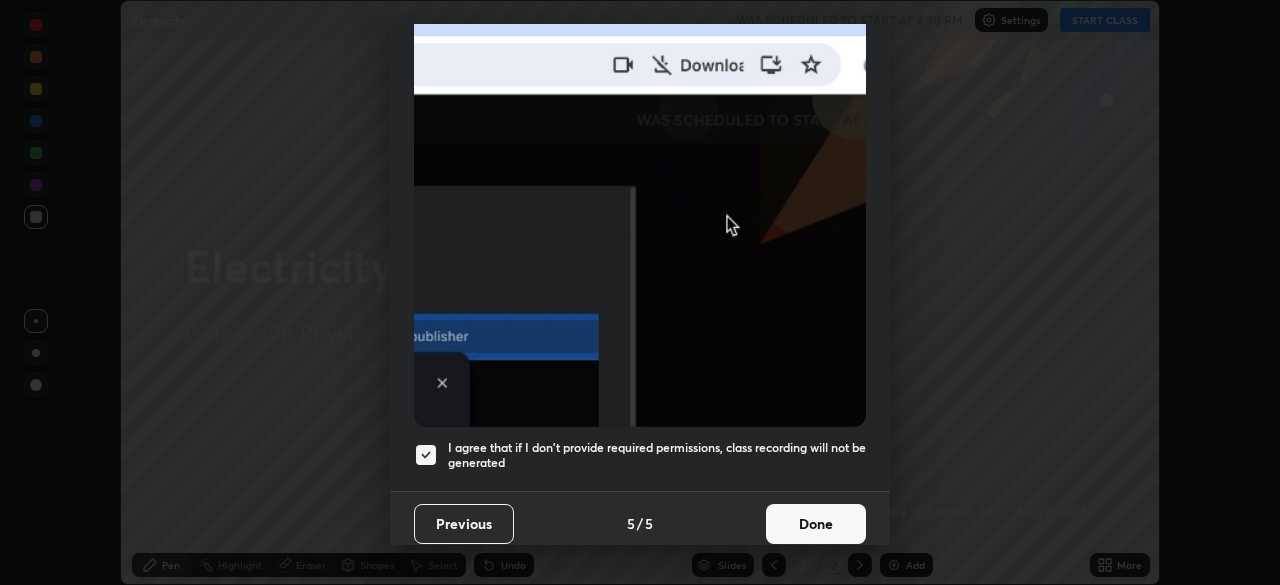 click on "Done" at bounding box center [816, 524] 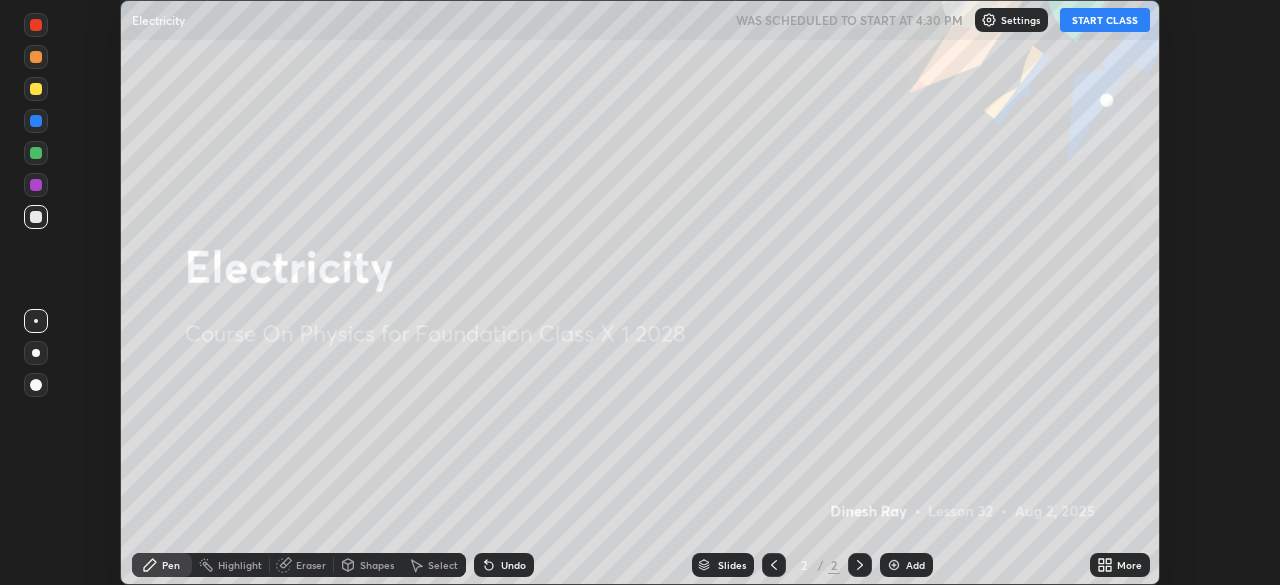 click 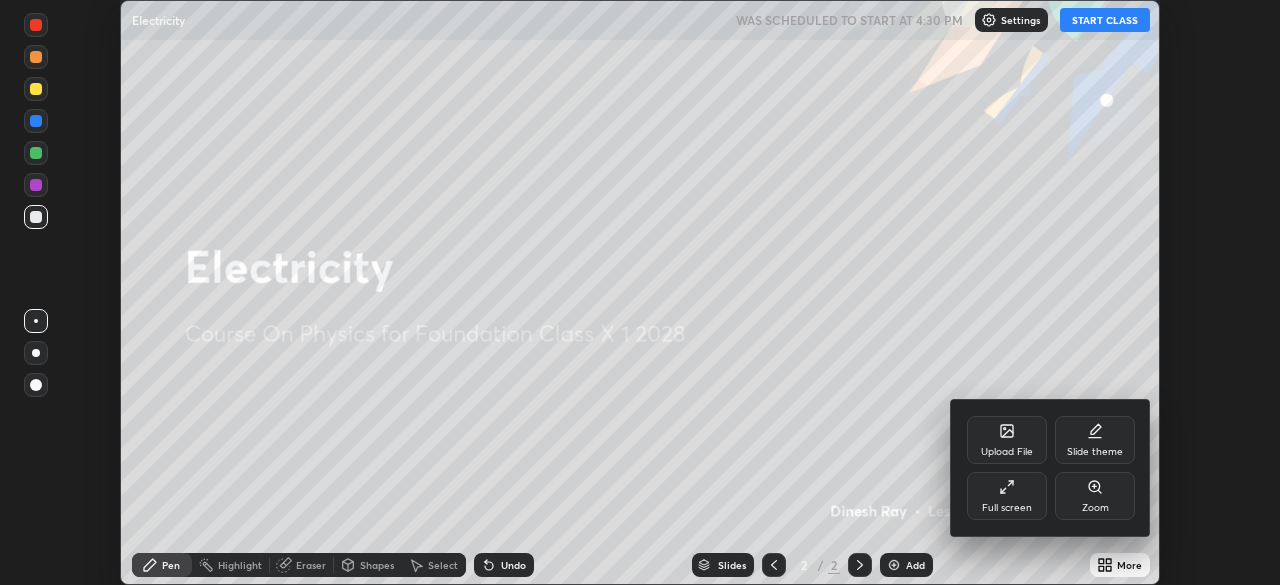click 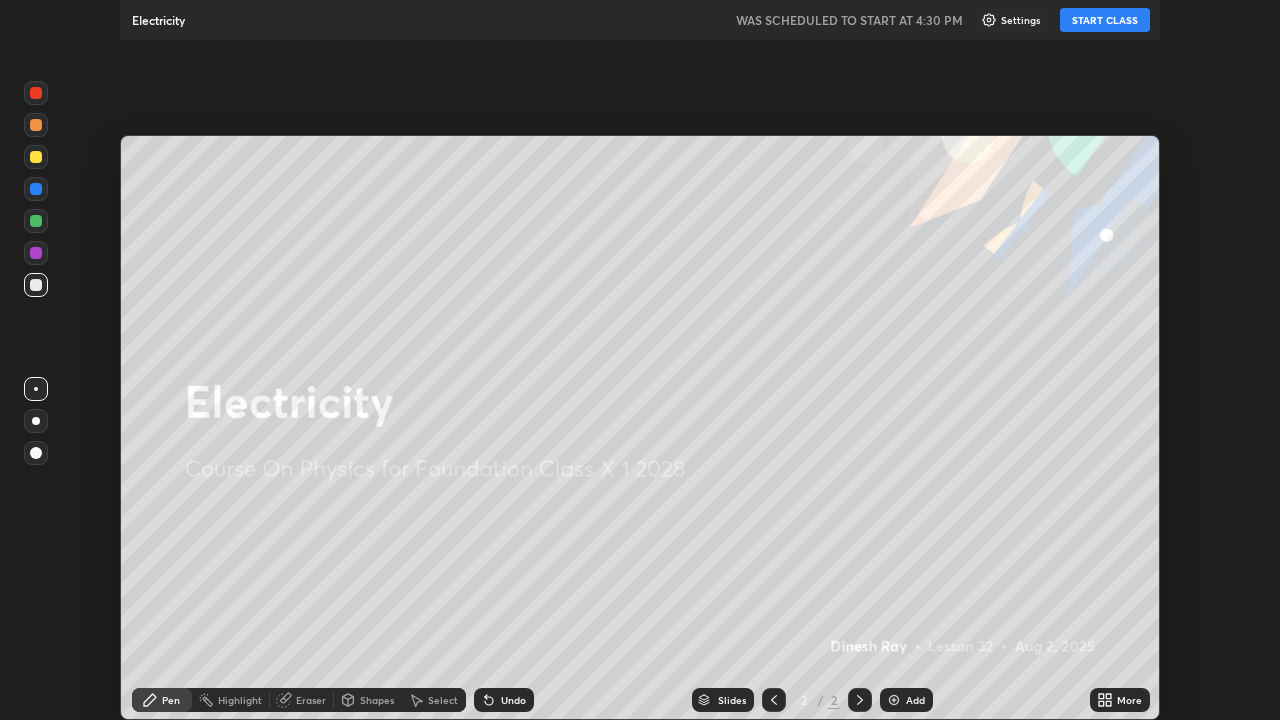 scroll, scrollTop: 99280, scrollLeft: 98720, axis: both 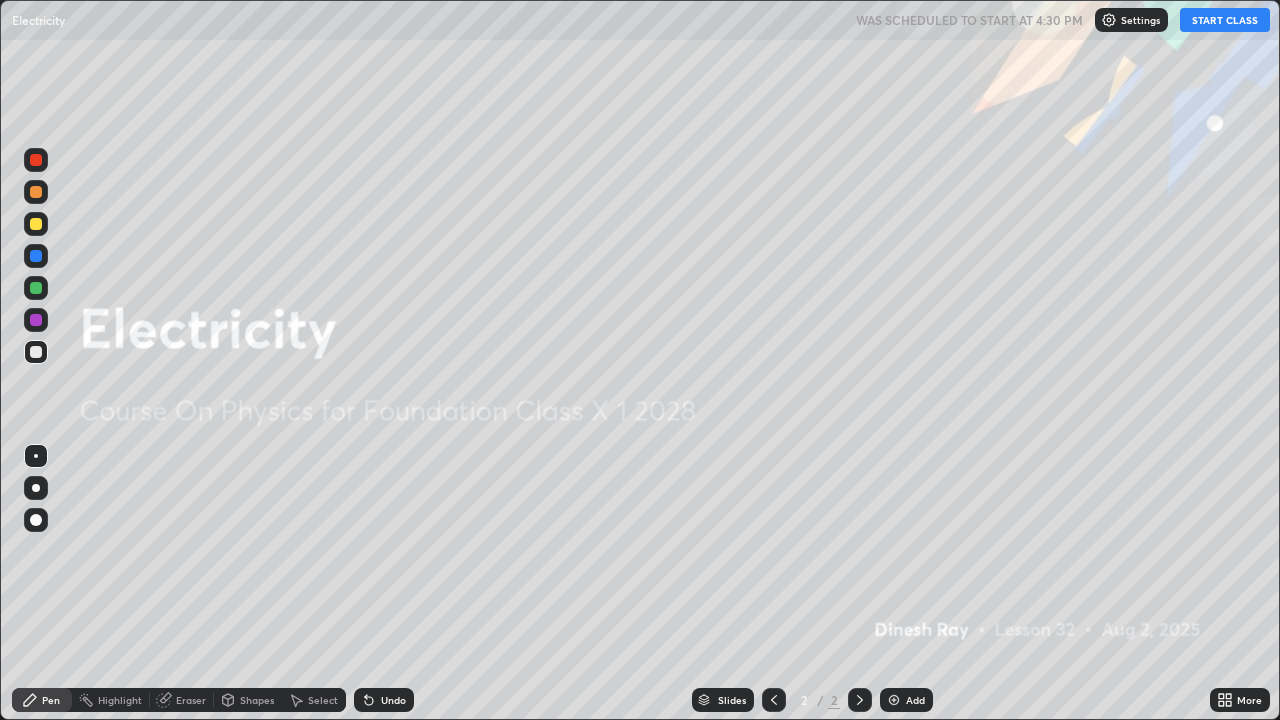 click on "START CLASS" at bounding box center (1225, 20) 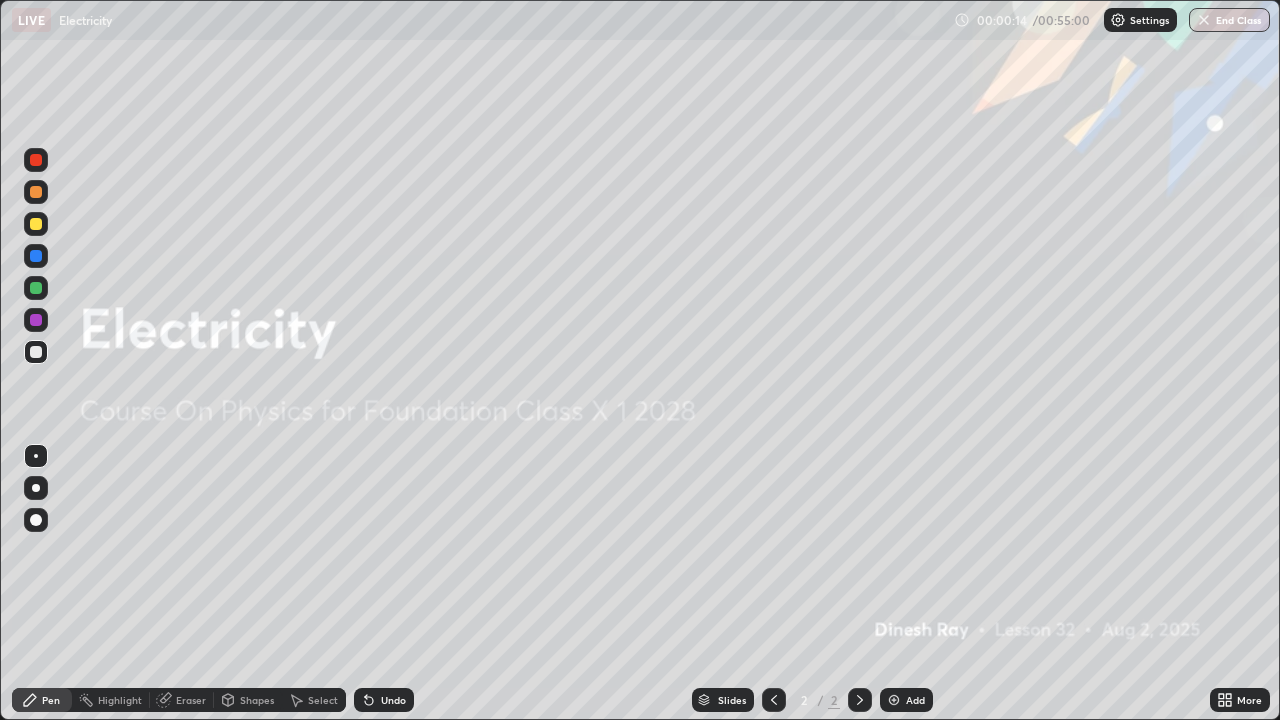 click on "Add" at bounding box center (906, 700) 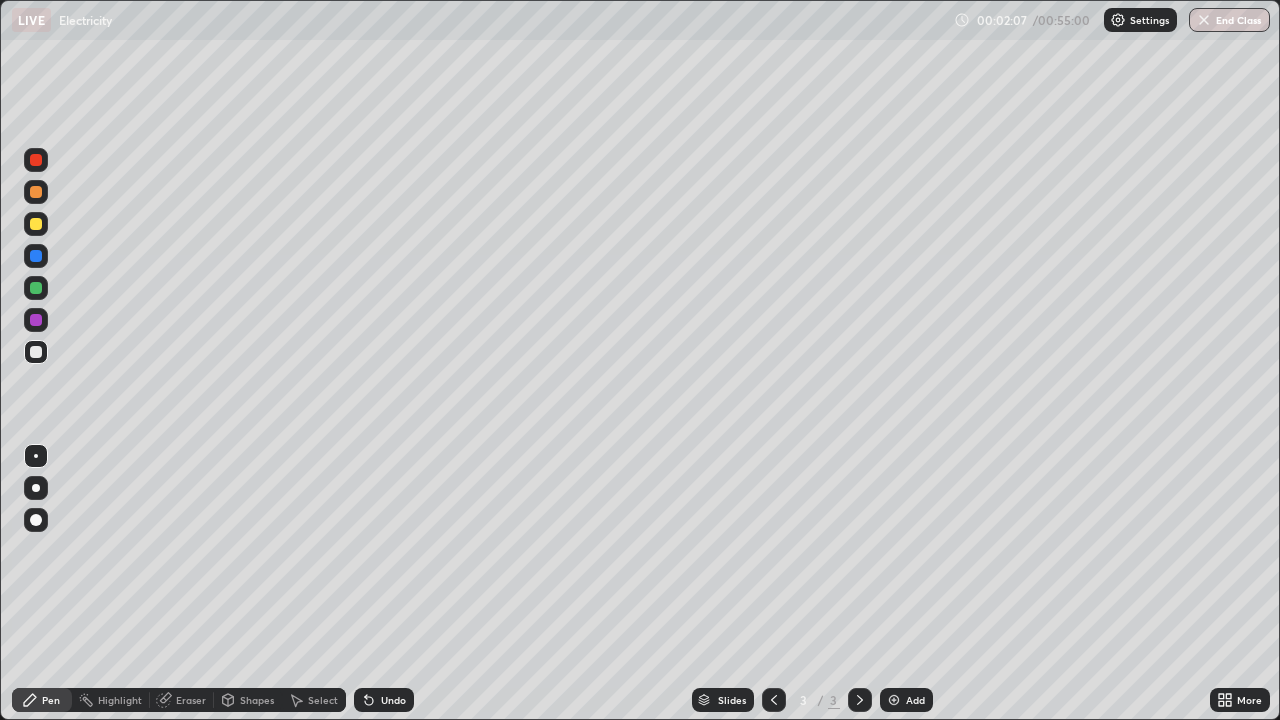 click at bounding box center [36, 224] 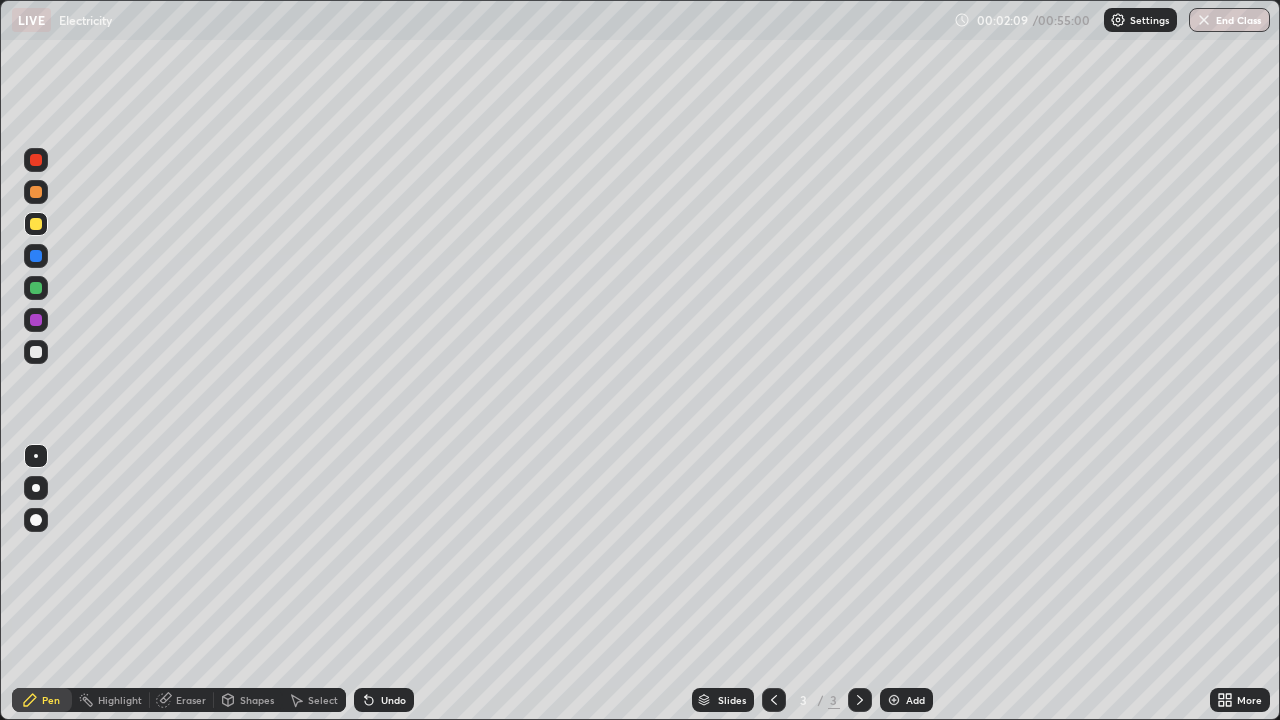click at bounding box center (36, 488) 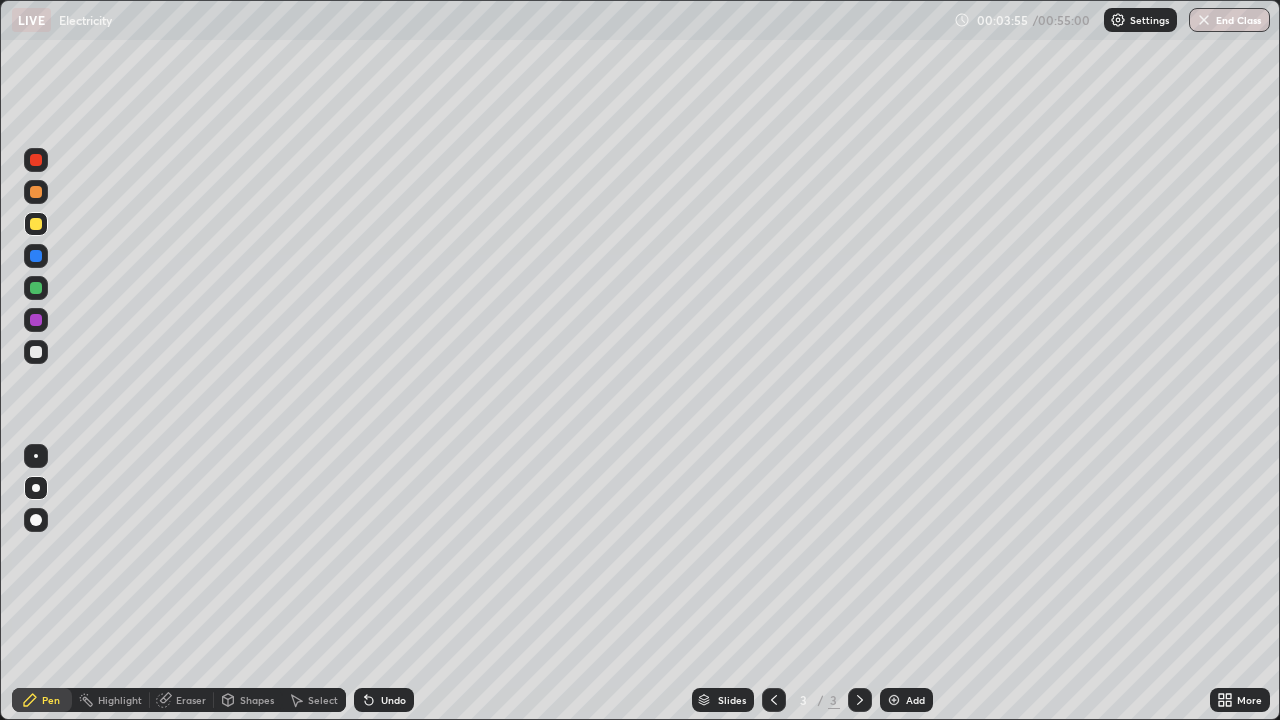 click at bounding box center (36, 352) 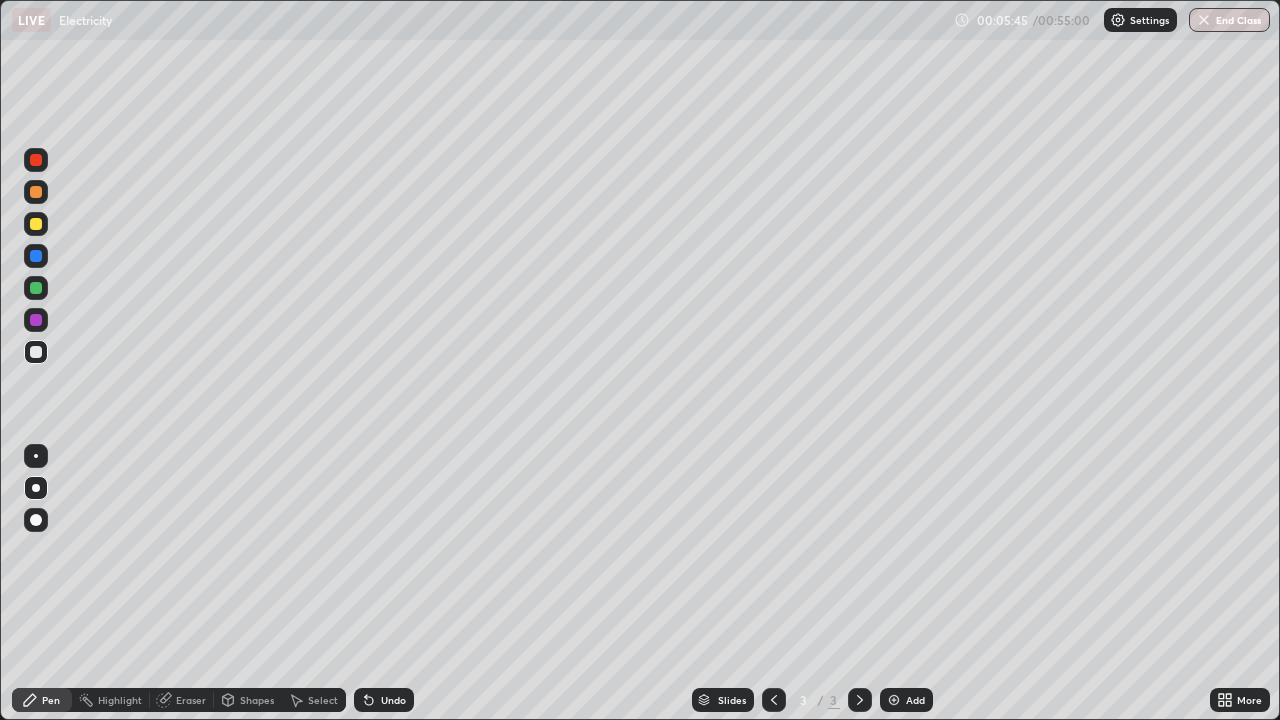 click on "Undo" at bounding box center [393, 700] 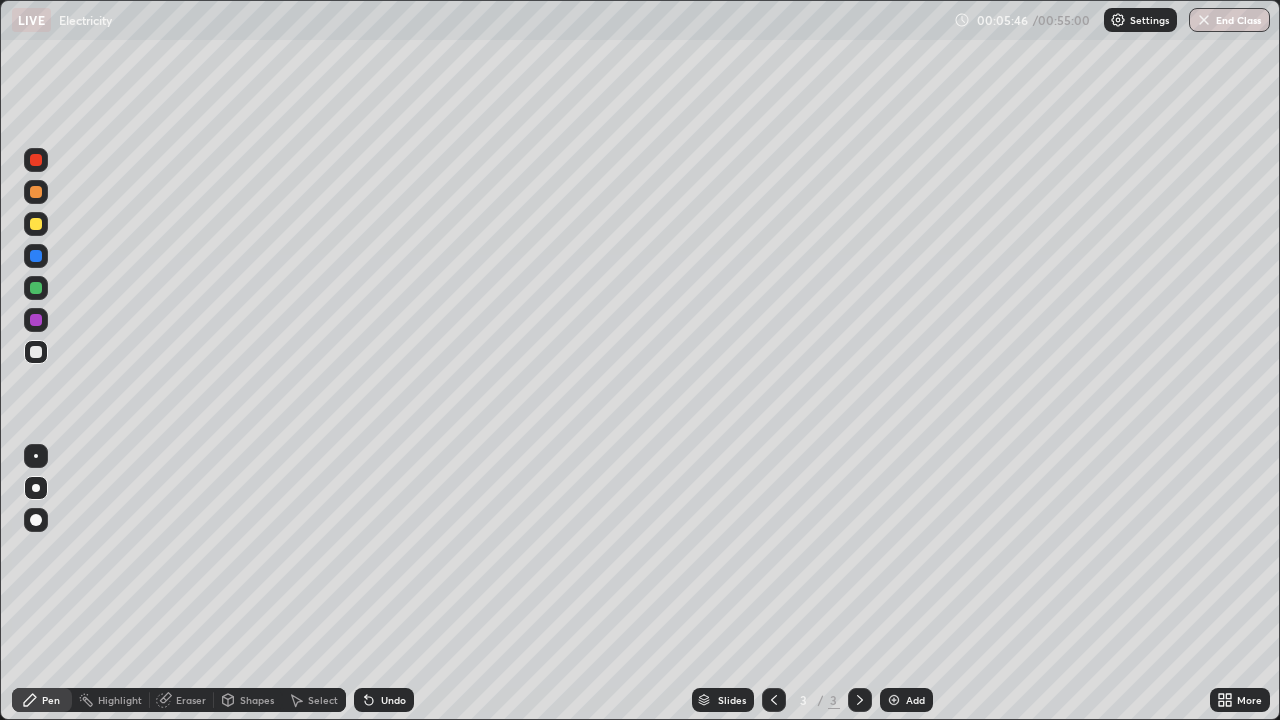 click on "Undo" at bounding box center (384, 700) 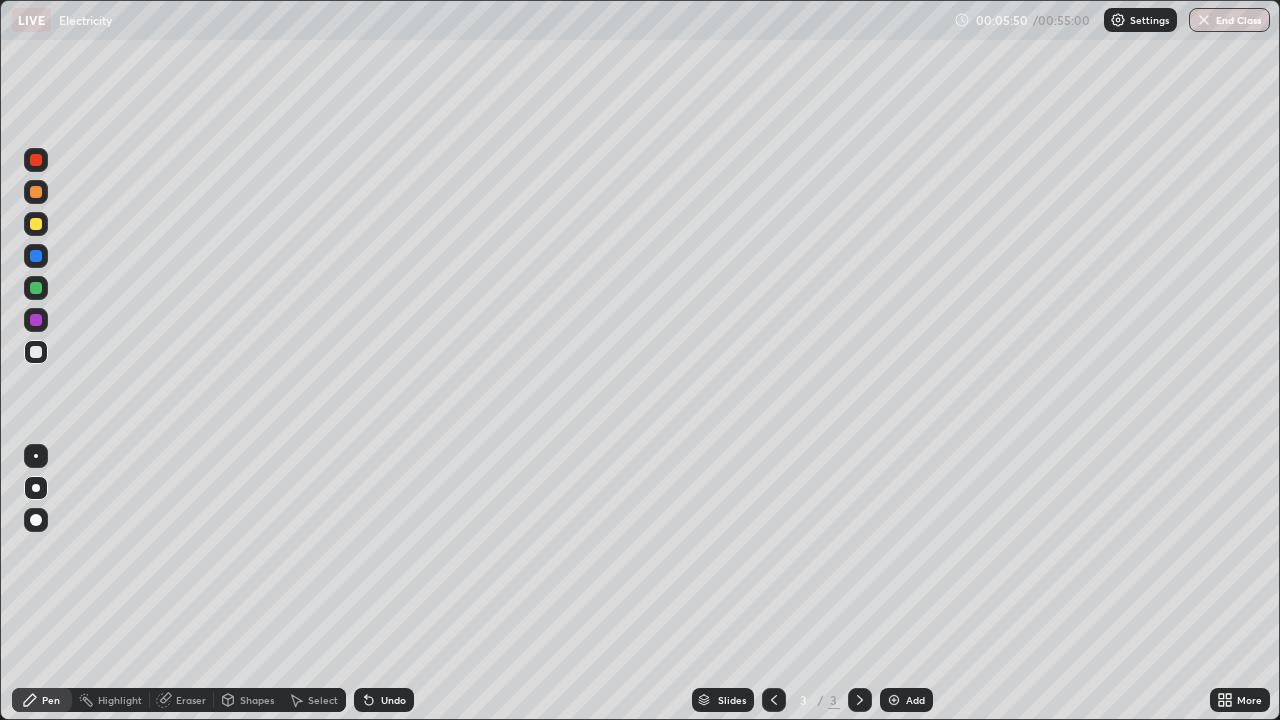 click on "Undo" at bounding box center [393, 700] 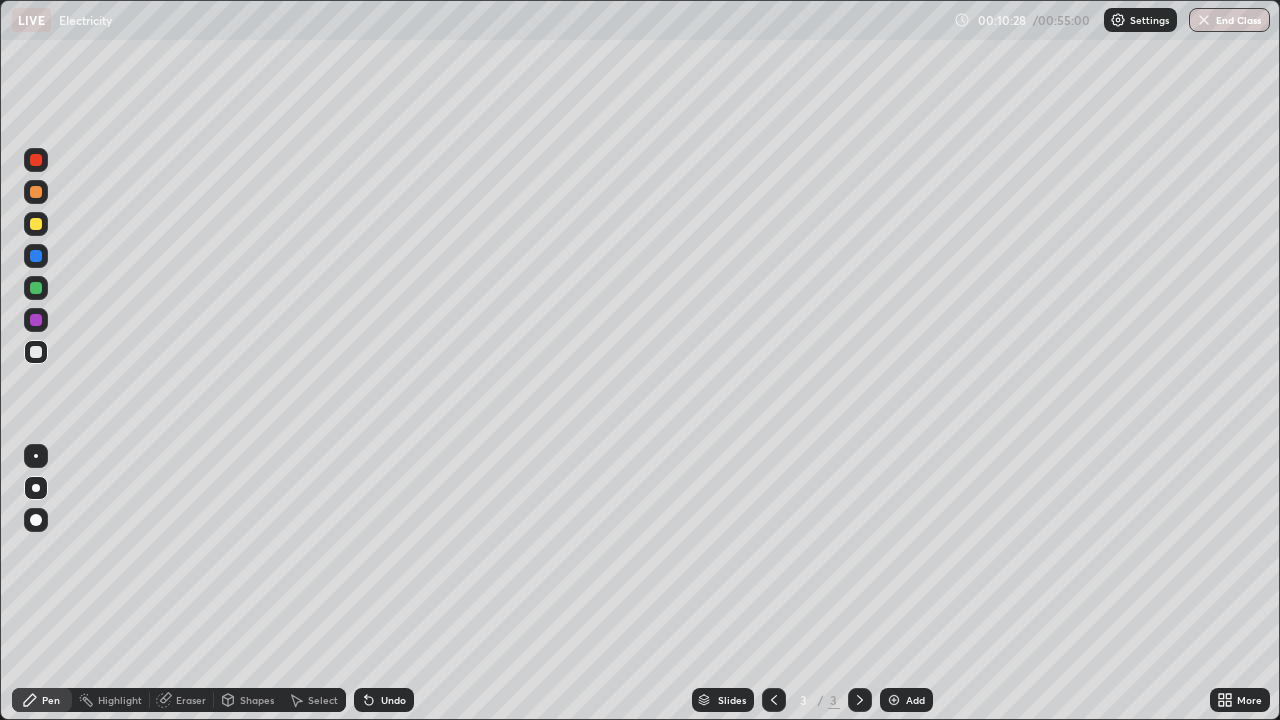 click on "Add" at bounding box center [915, 700] 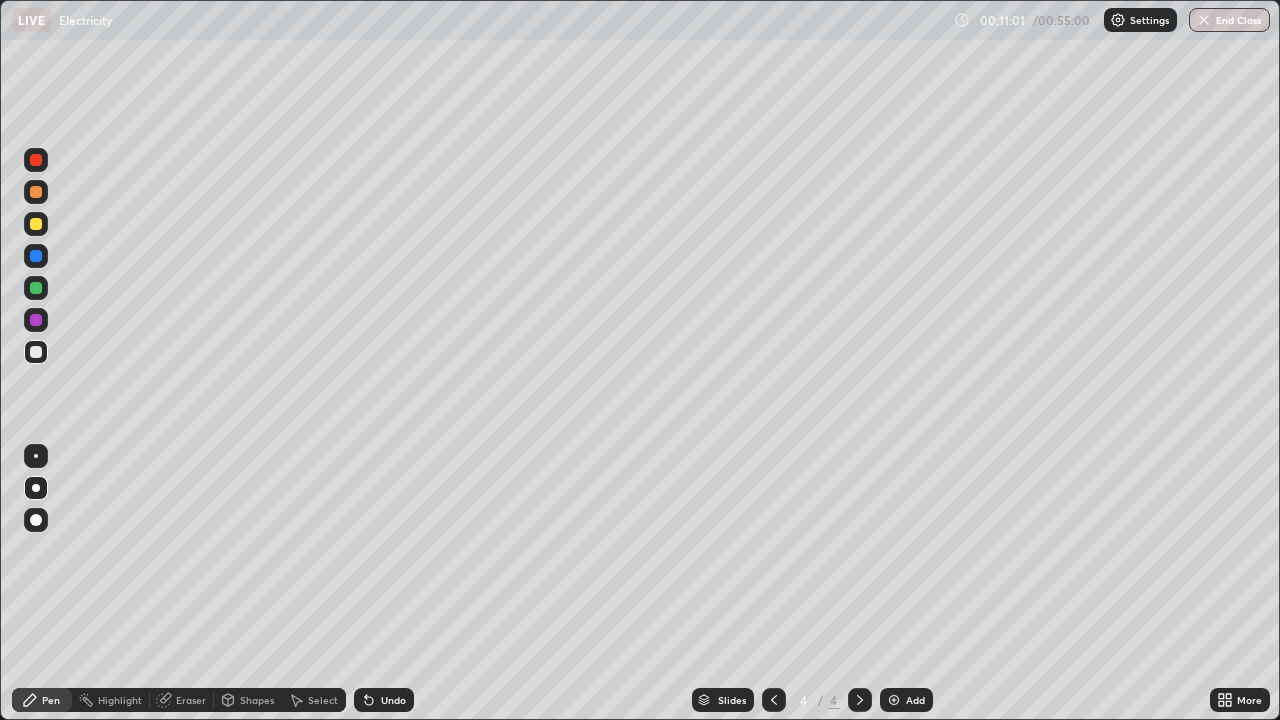 click at bounding box center (36, 224) 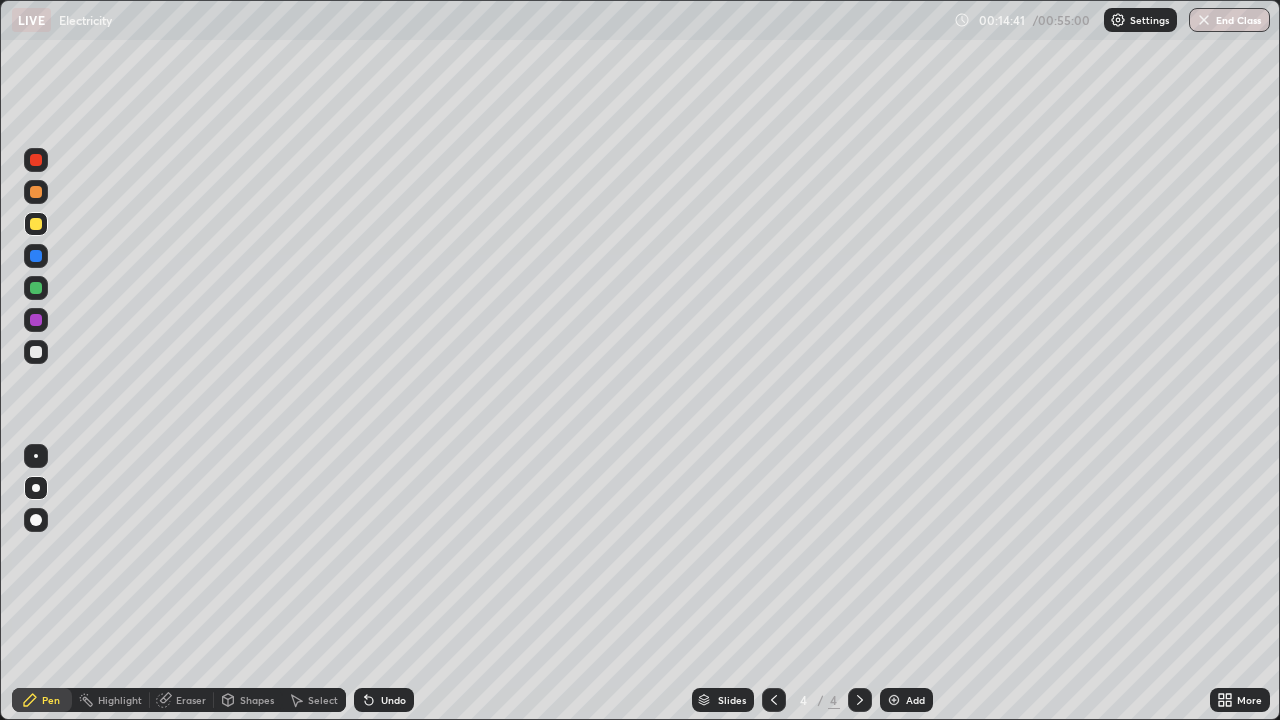 click 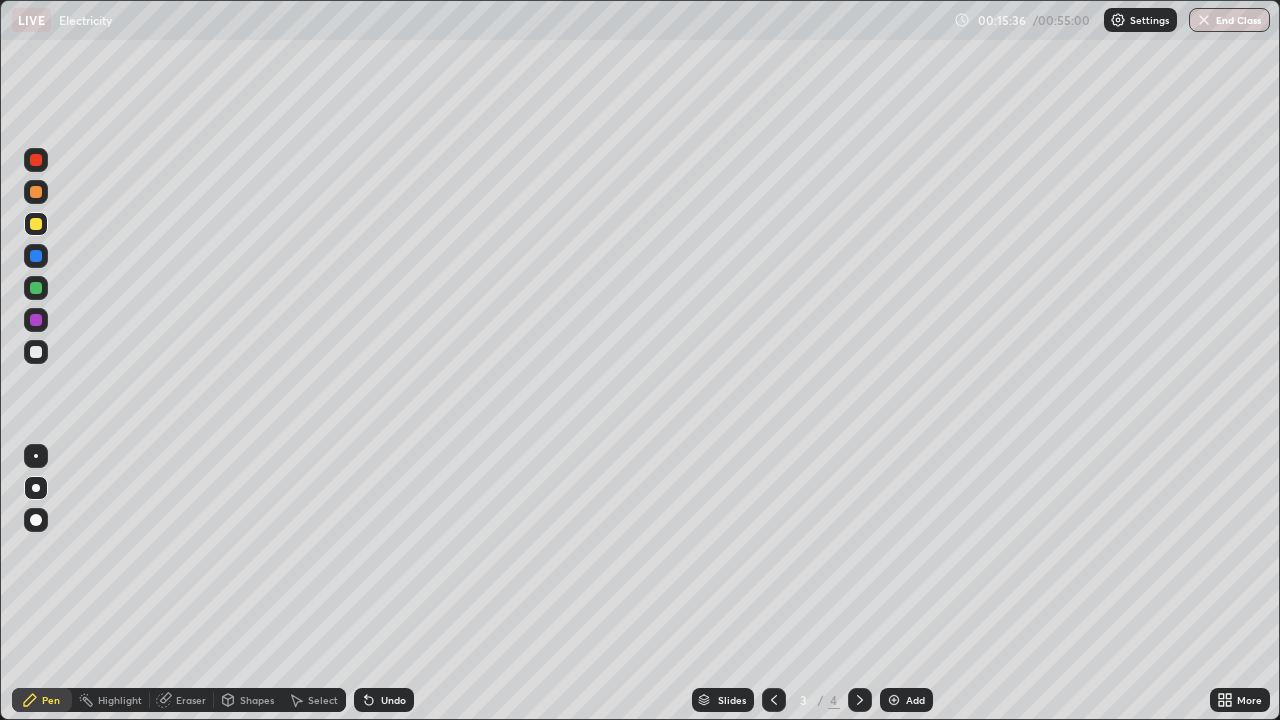 click 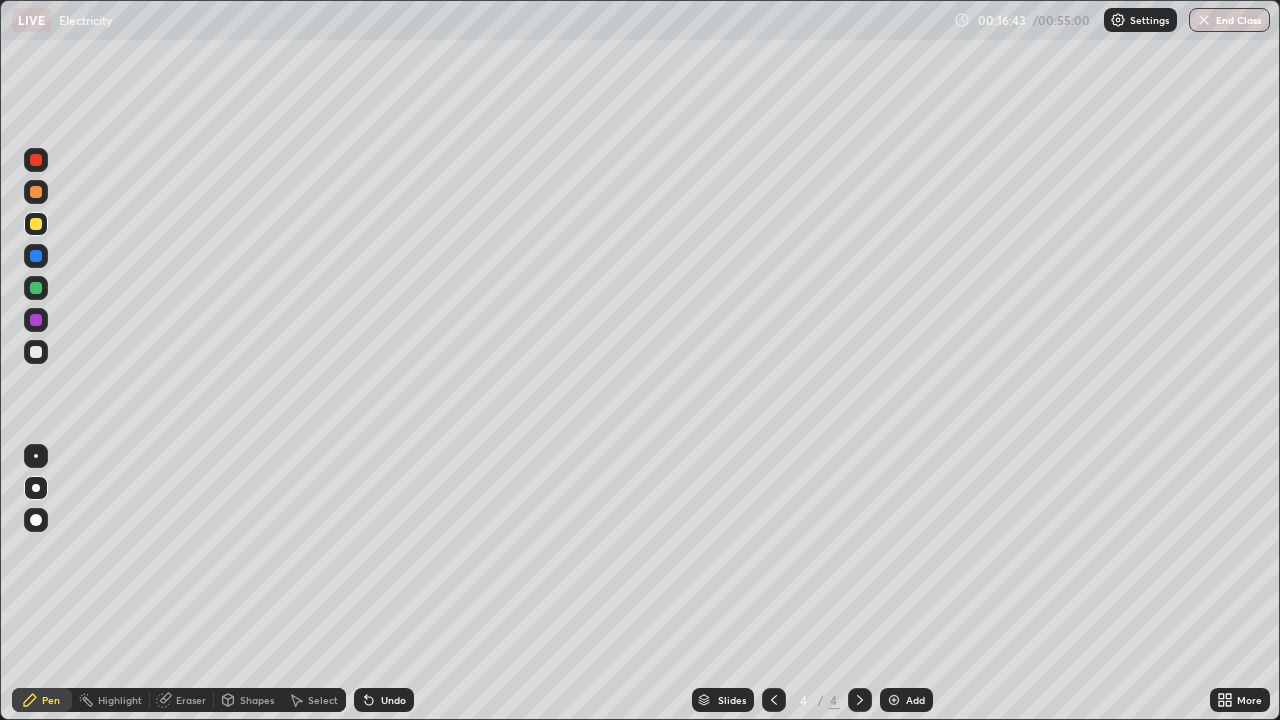 click 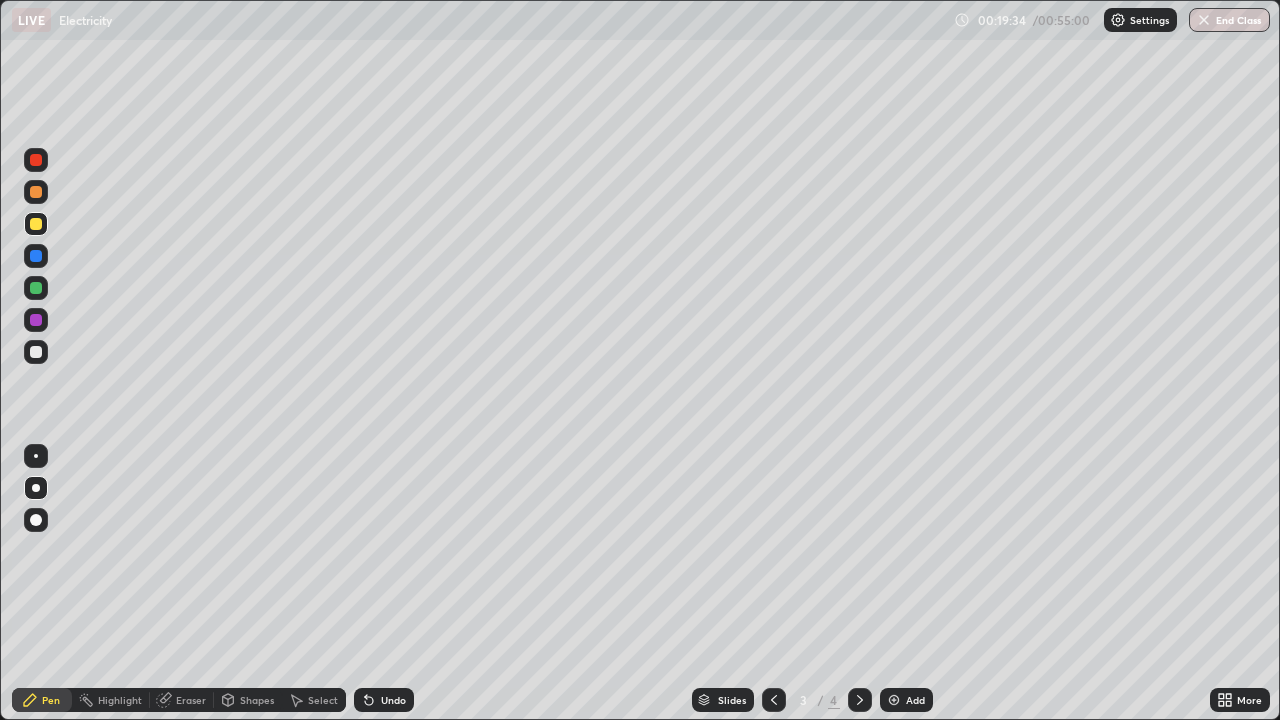 click at bounding box center [860, 700] 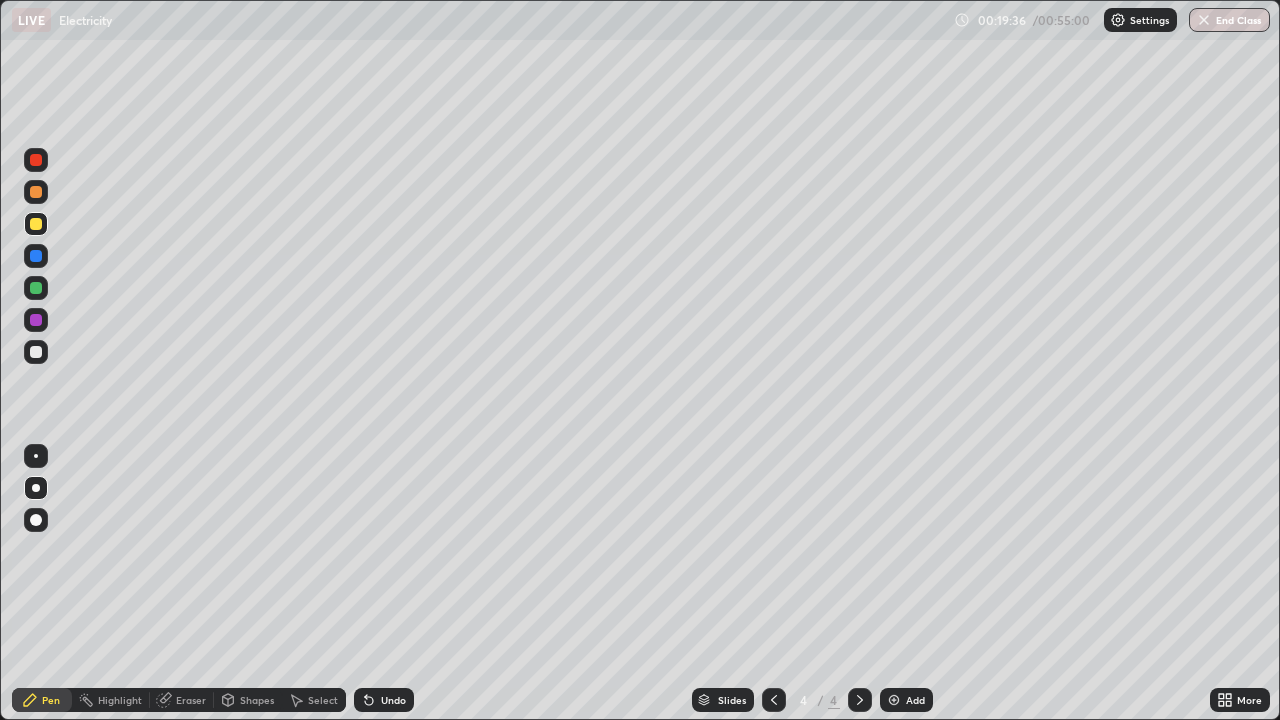click on "Add" at bounding box center [906, 700] 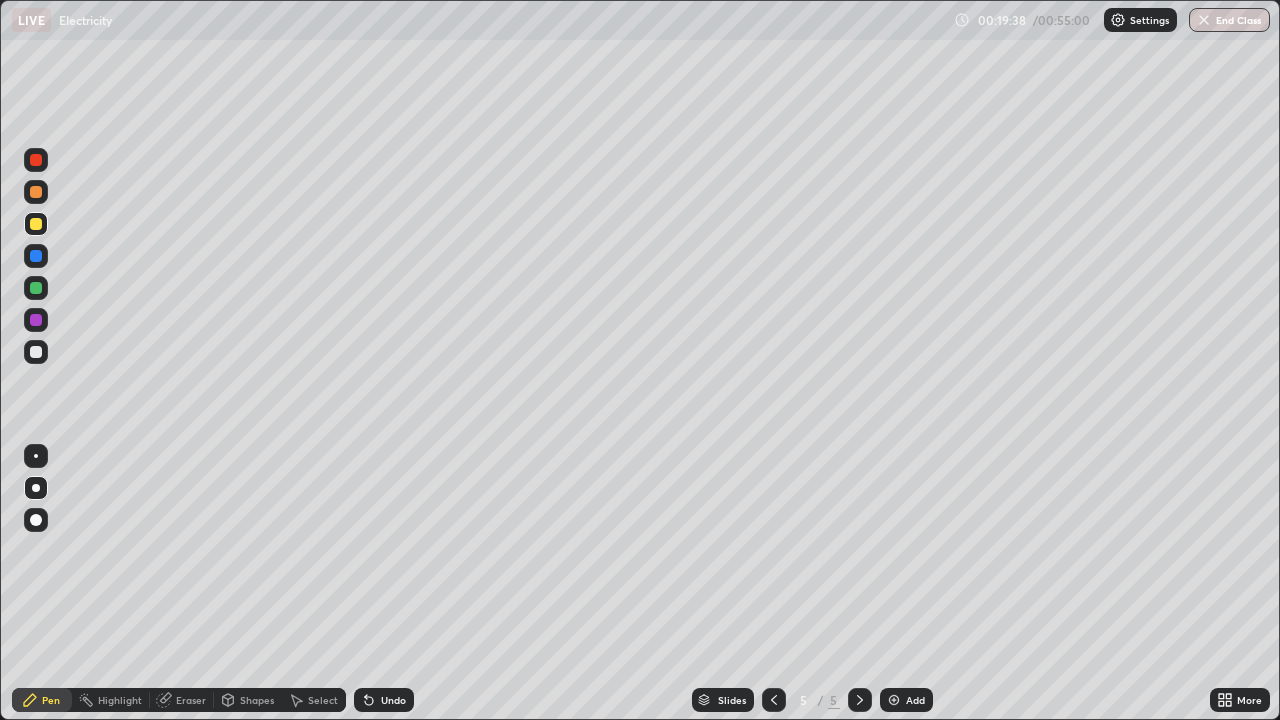 click at bounding box center (36, 192) 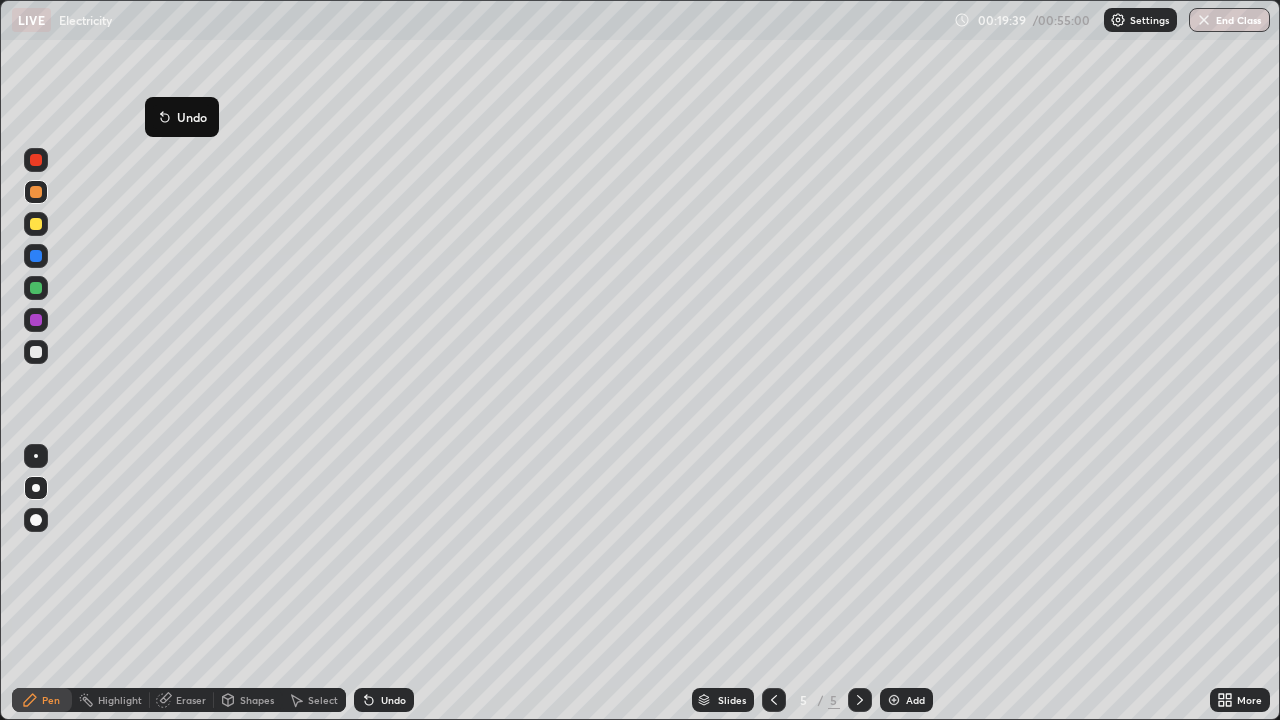 click on "Undo" at bounding box center (182, 117) 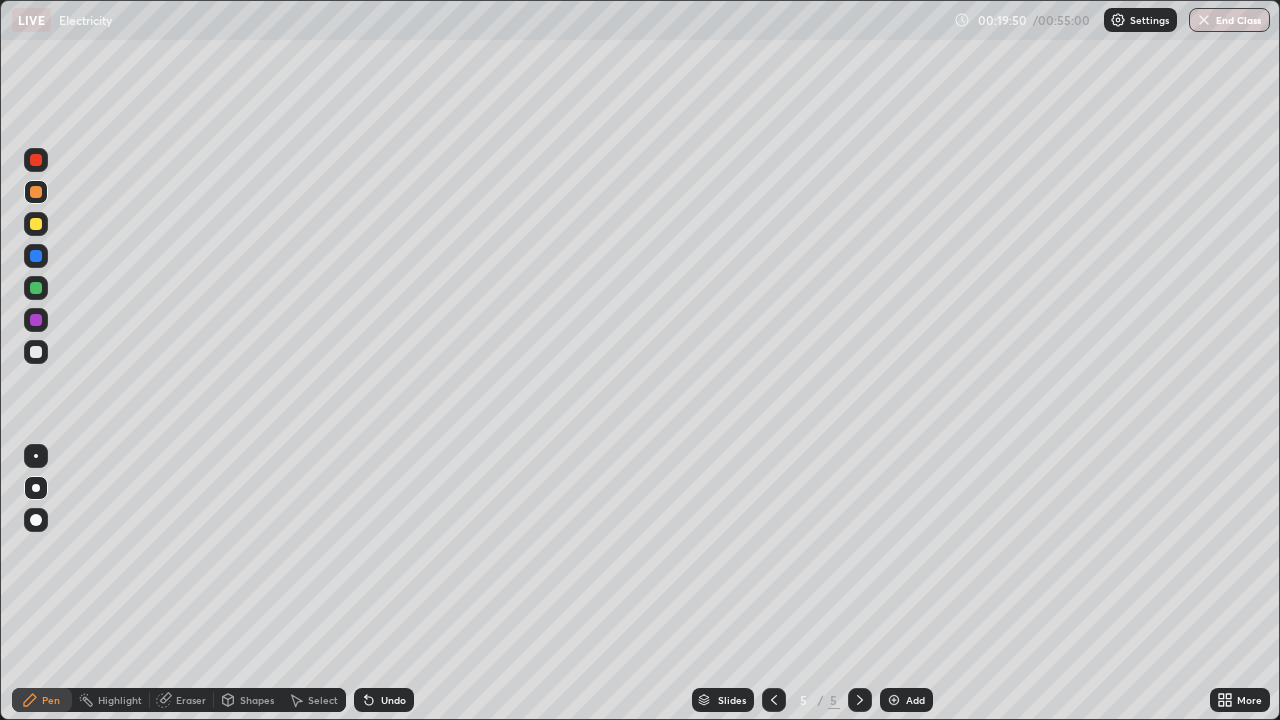 click at bounding box center [36, 256] 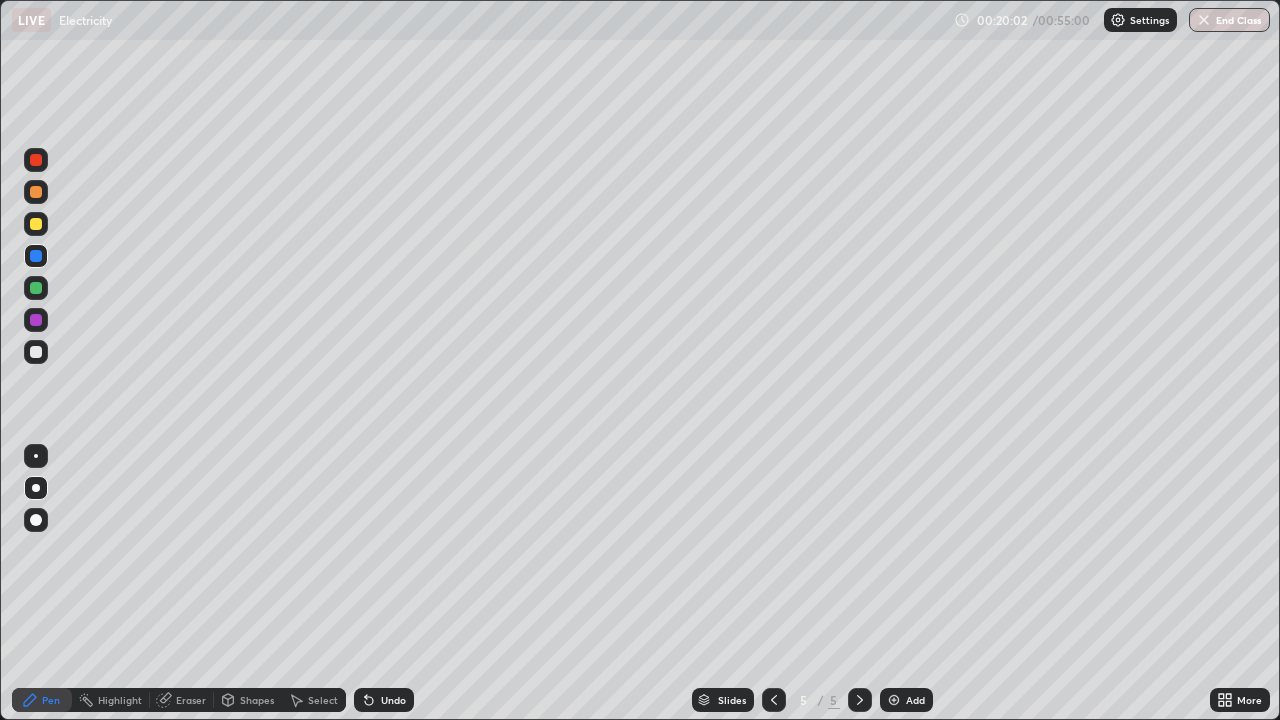 click on "Undo" at bounding box center (384, 700) 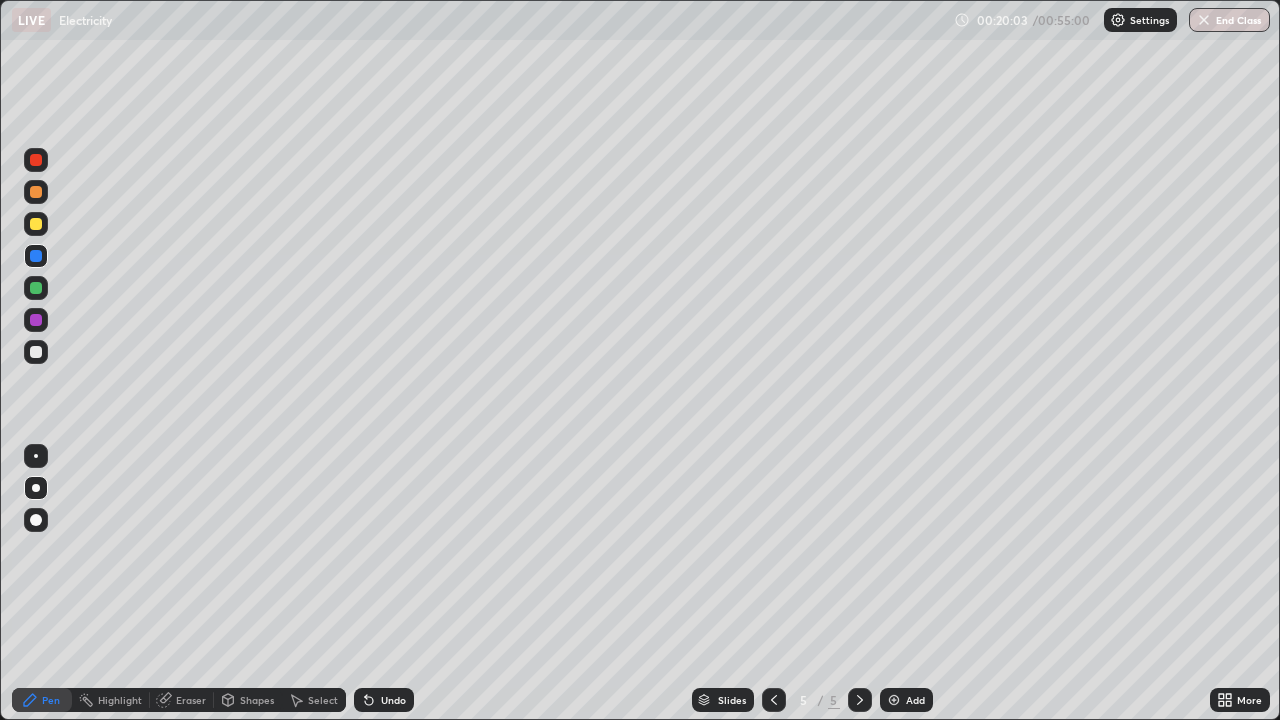 click on "Undo" at bounding box center (393, 700) 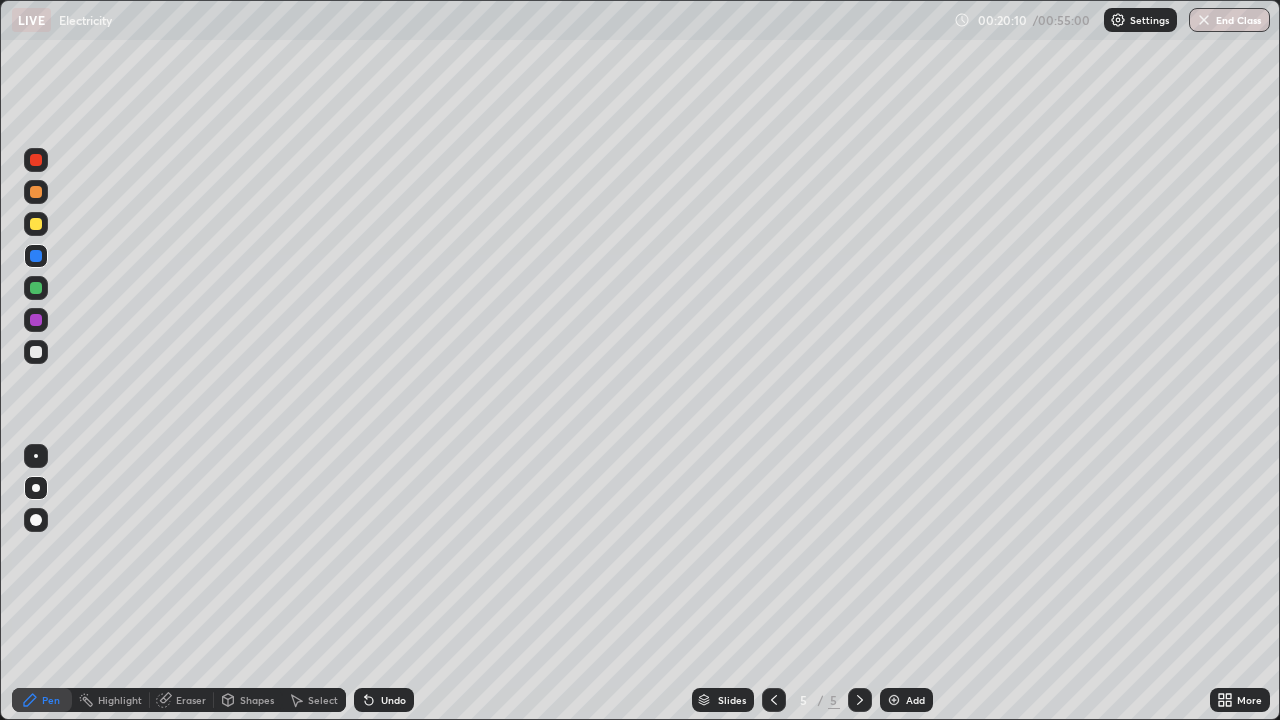 click on "Undo" at bounding box center [384, 700] 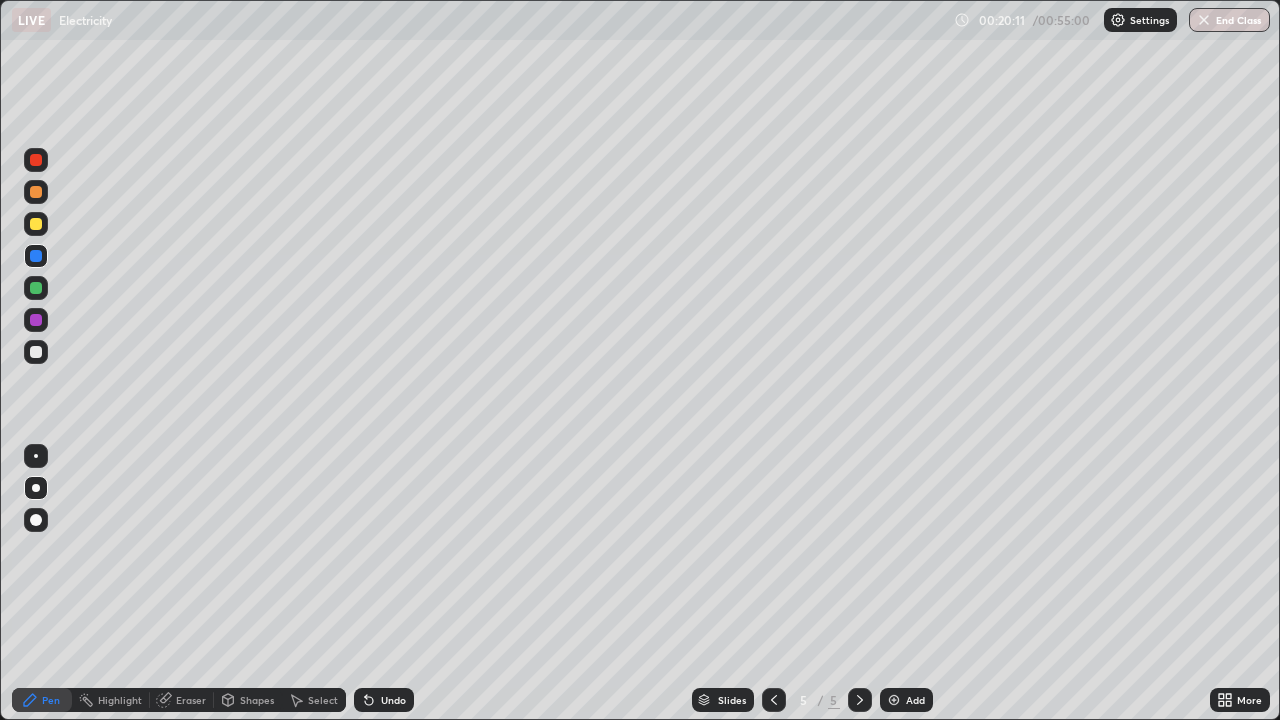 click on "Undo" at bounding box center [393, 700] 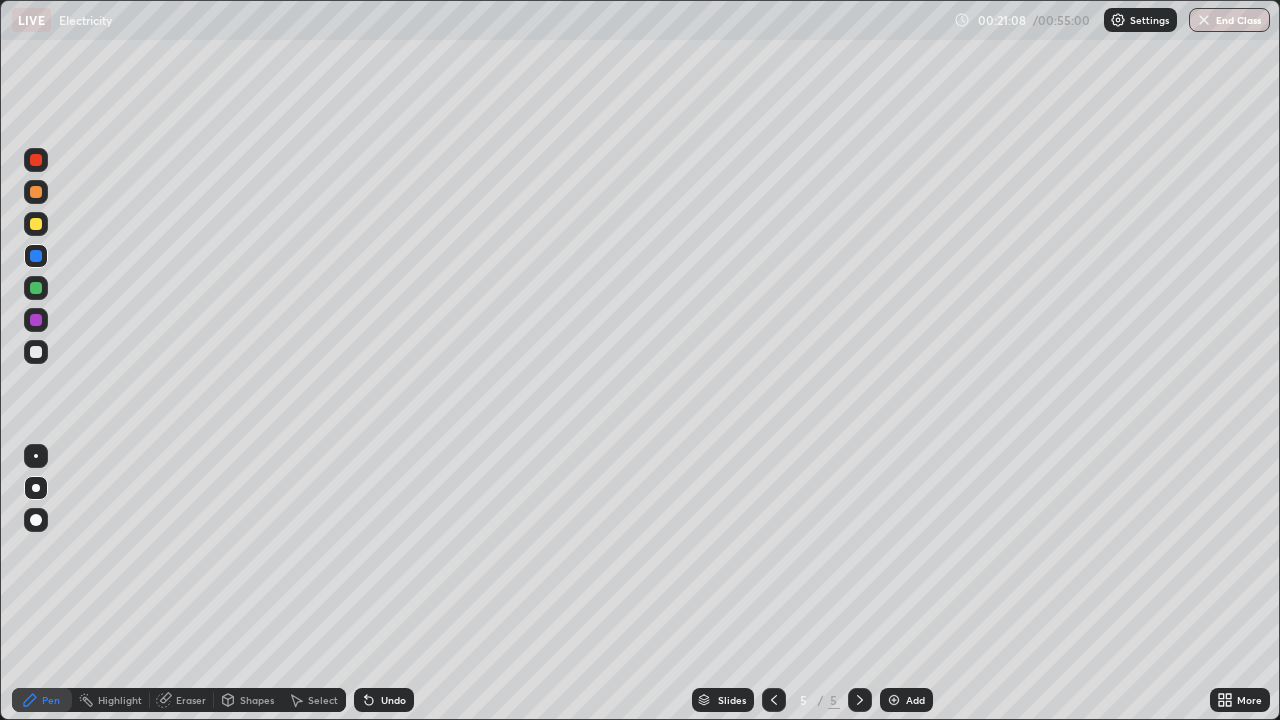 click on "Undo" at bounding box center (393, 700) 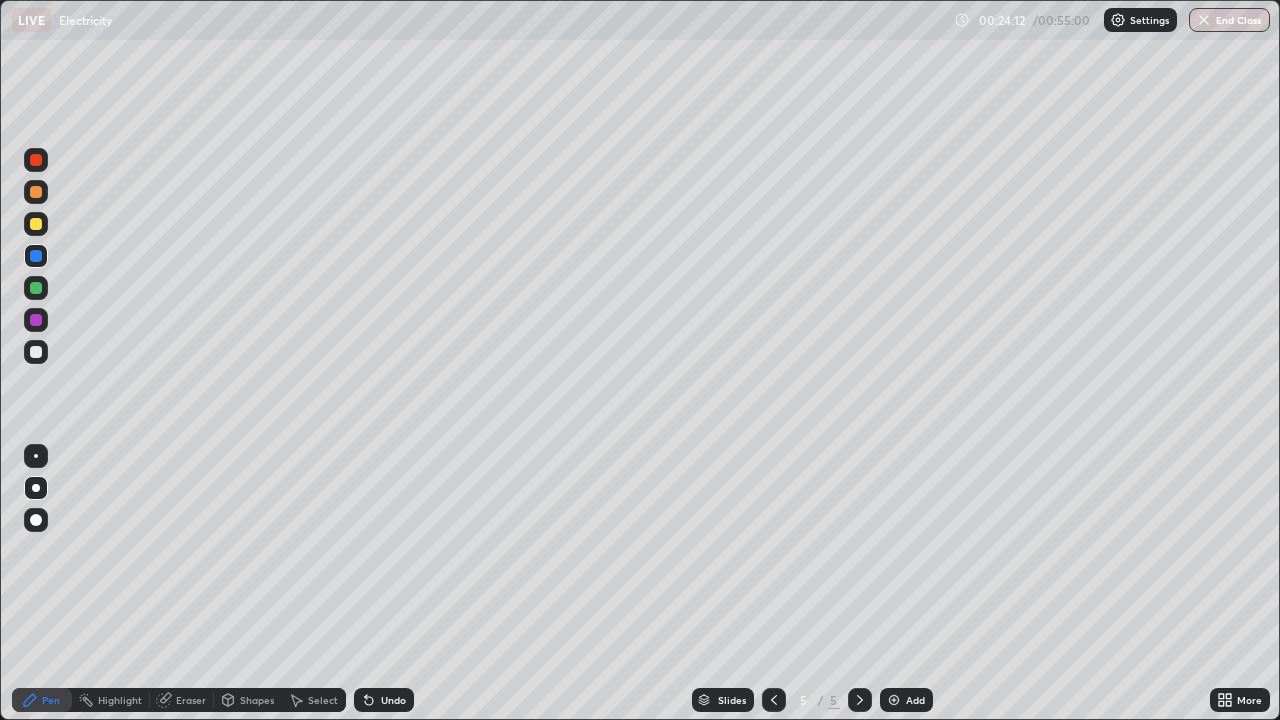 click on "Eraser" at bounding box center (182, 700) 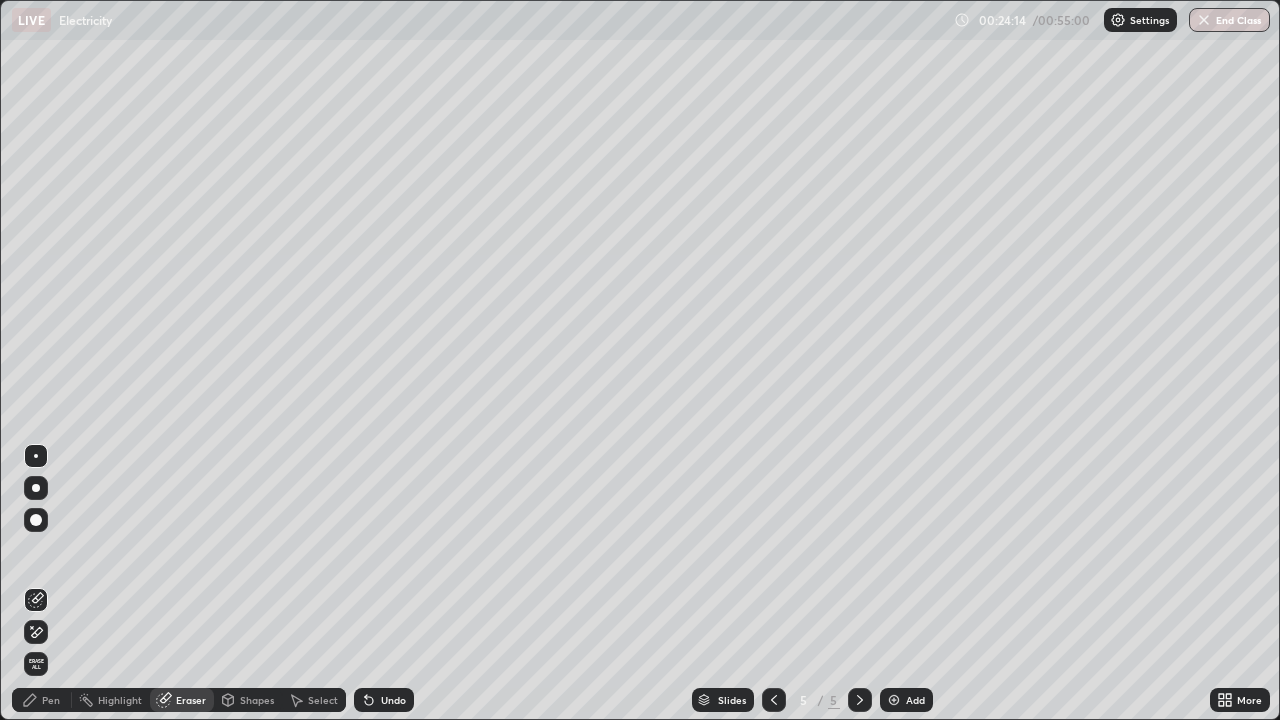click on "Pen" at bounding box center [51, 700] 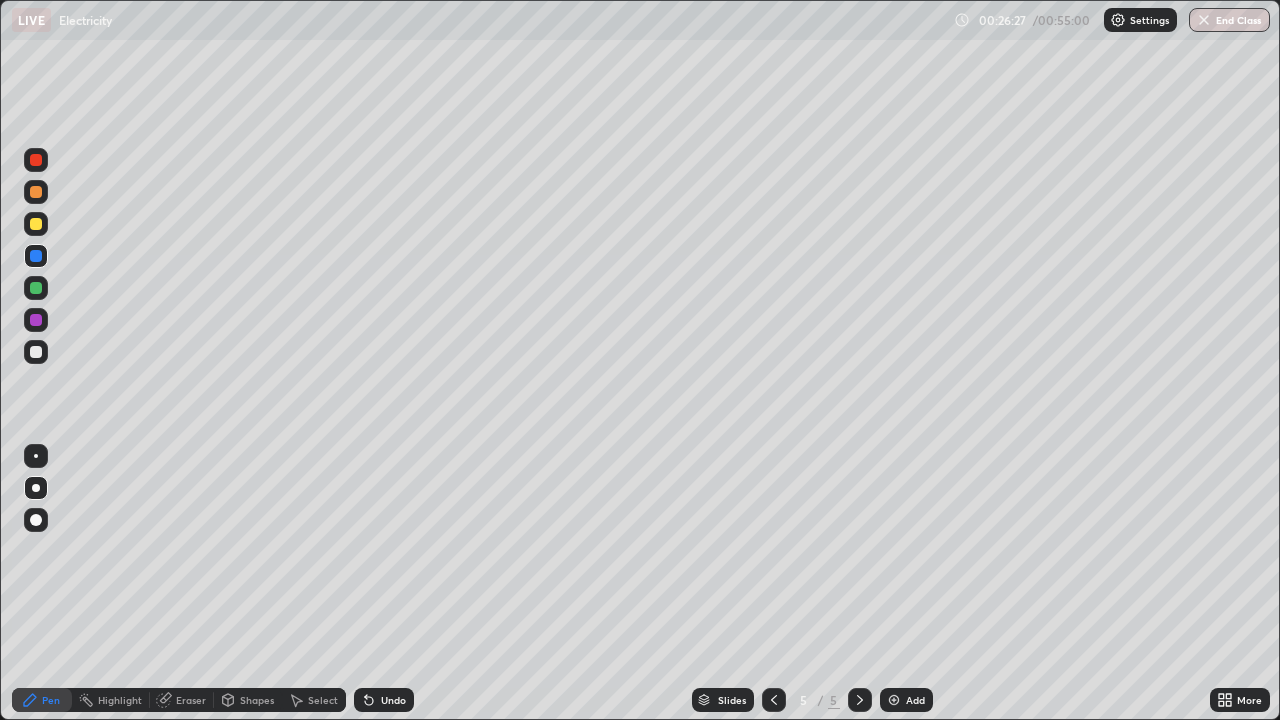 click on "Add" at bounding box center [915, 700] 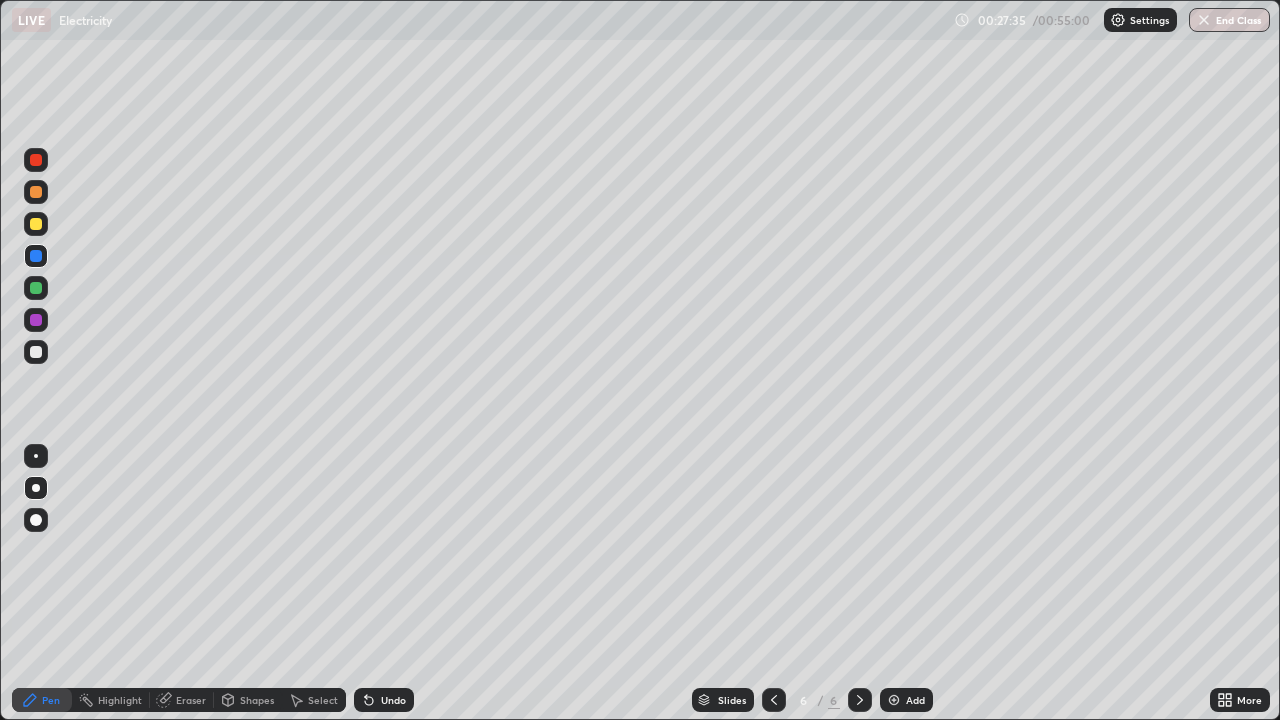 click at bounding box center (36, 192) 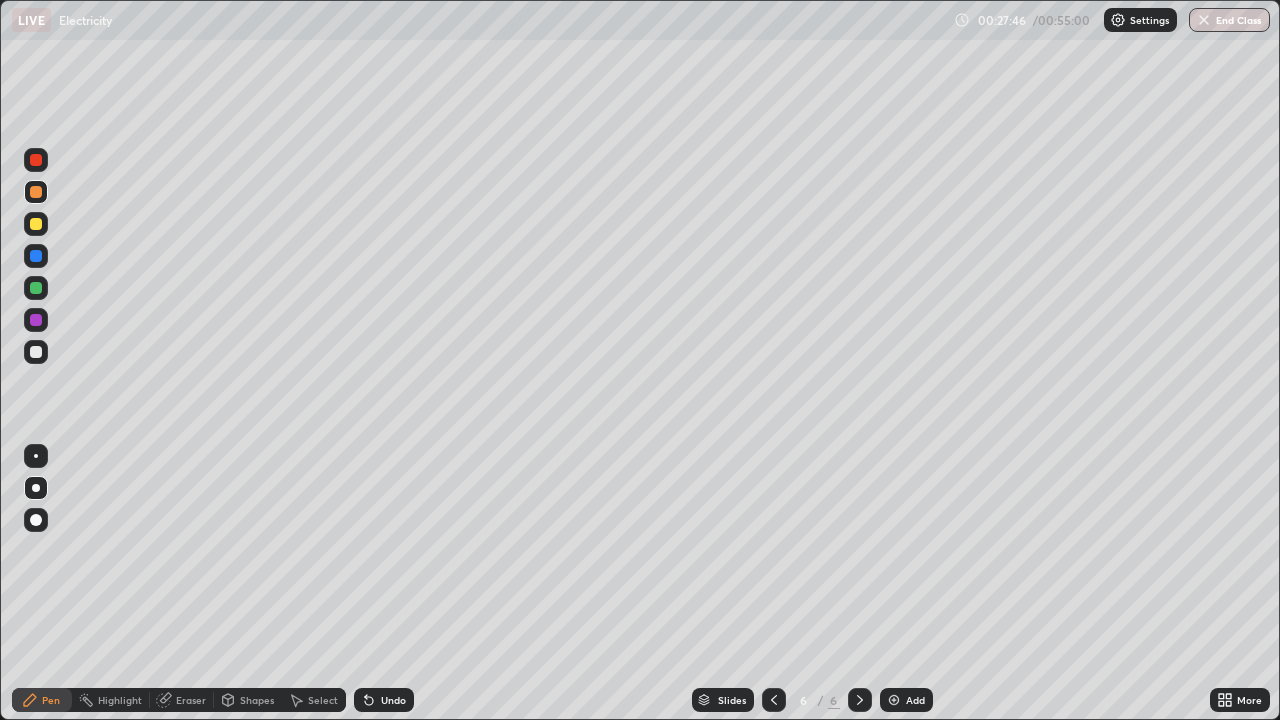 click at bounding box center [36, 256] 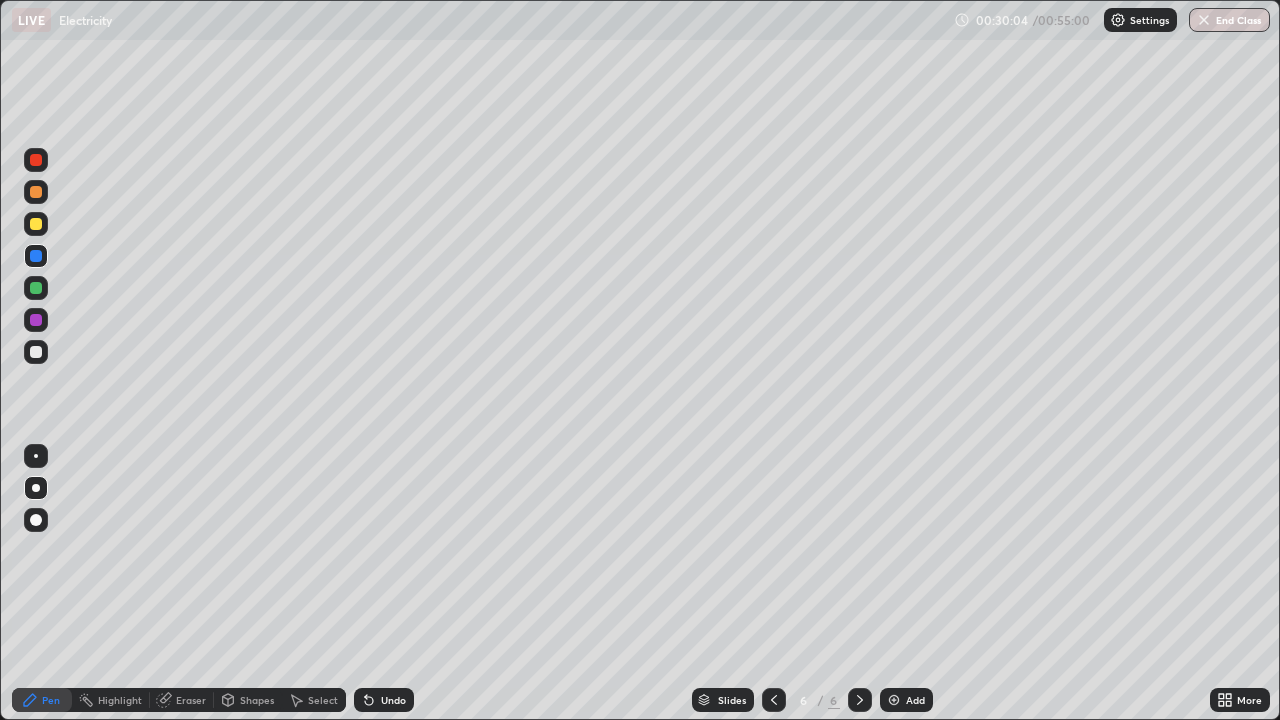 click on "Undo" at bounding box center [384, 700] 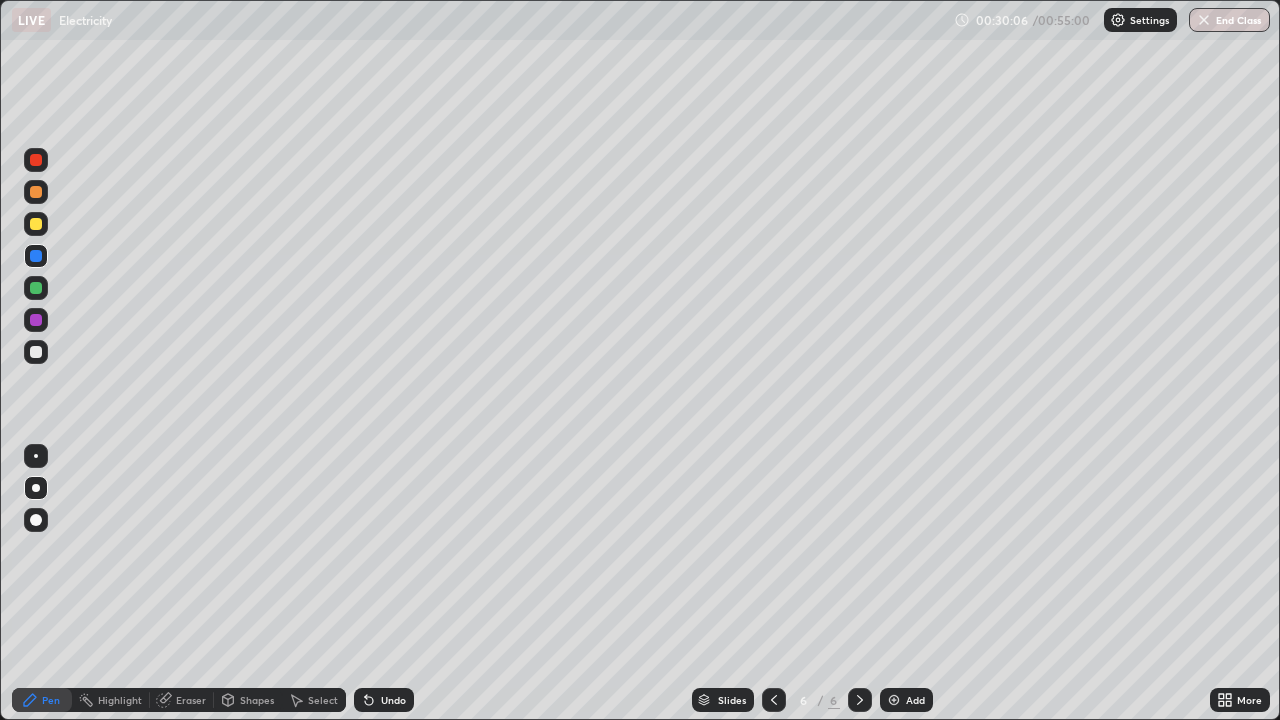 click on "Select" at bounding box center (314, 700) 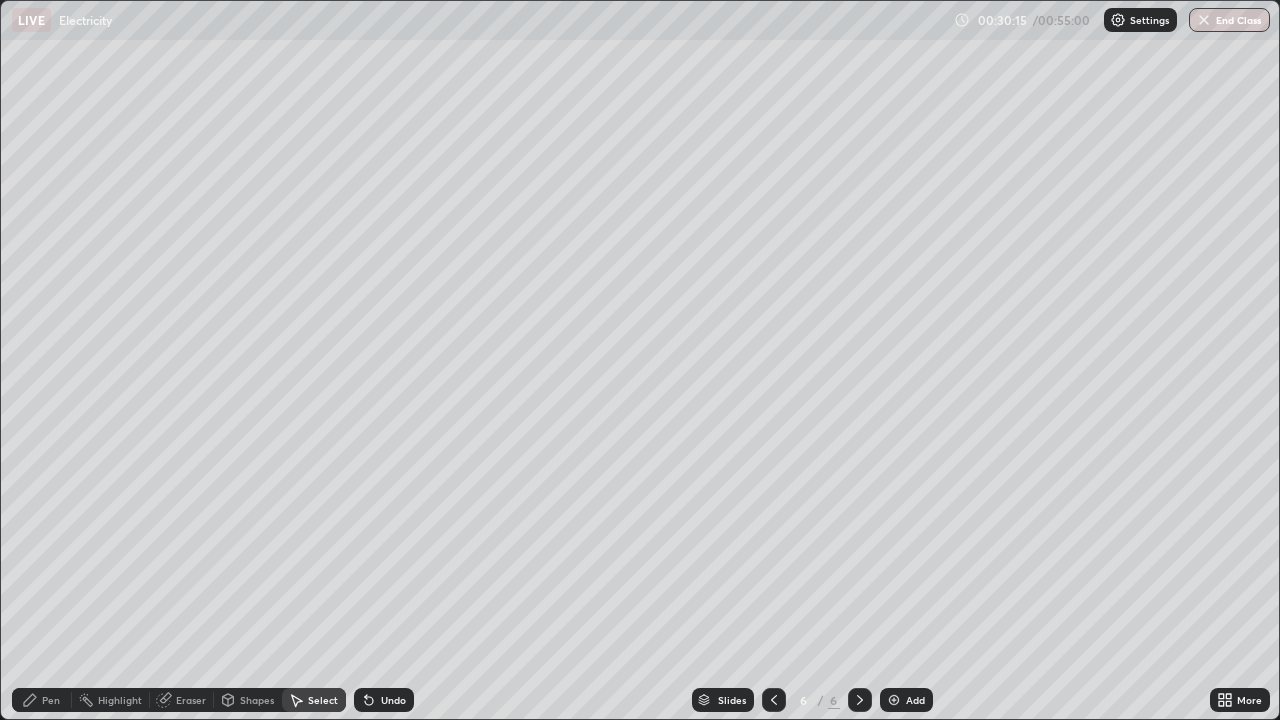 click on "0 ° Undo Copy Duplicate Duplicate to new slide Delete" at bounding box center (640, 360) 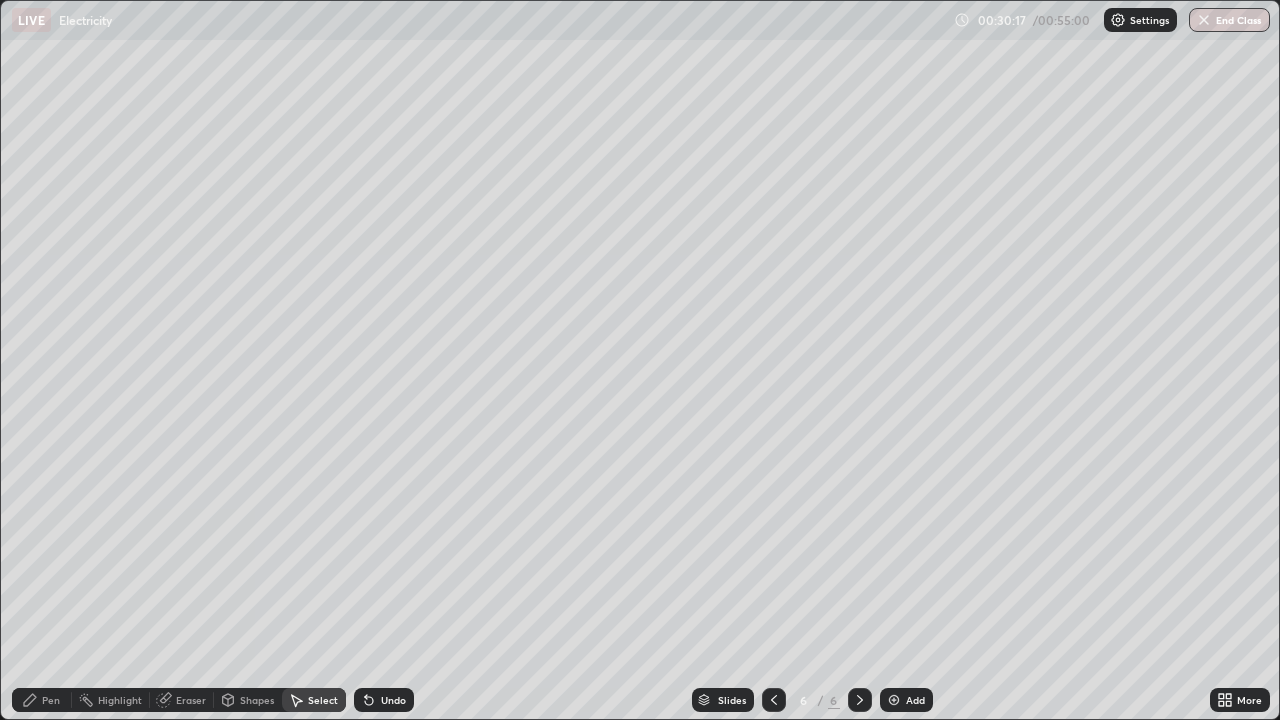 click on "Slides 6 / 6 Add" at bounding box center [812, 700] 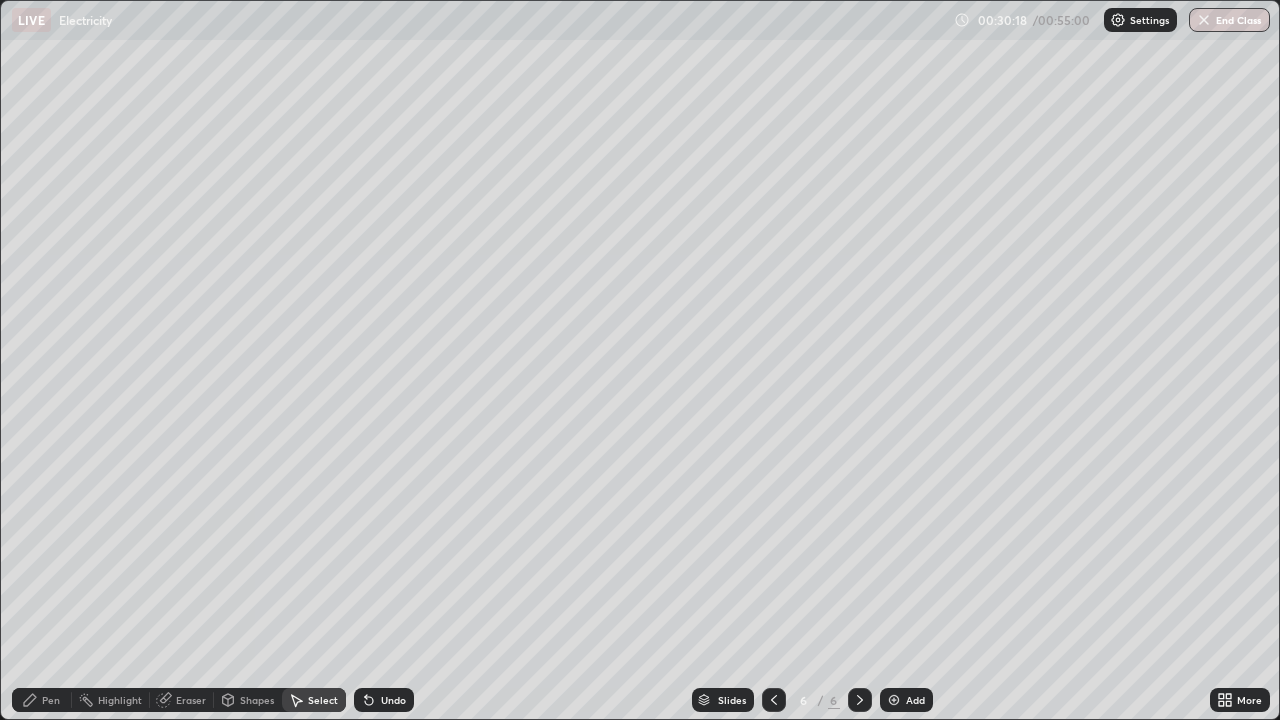 click on "Slides 6 / 6 Add" at bounding box center (812, 700) 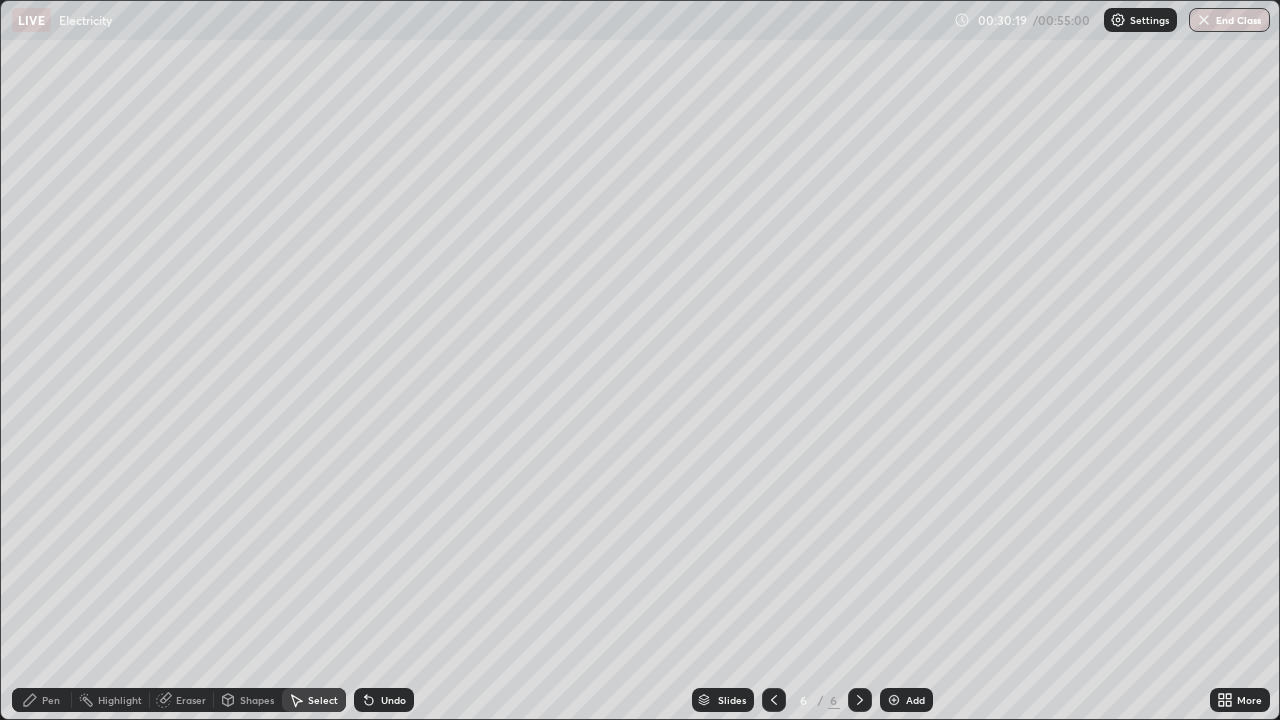 click on "Slides 6 / 6 Add" at bounding box center [812, 700] 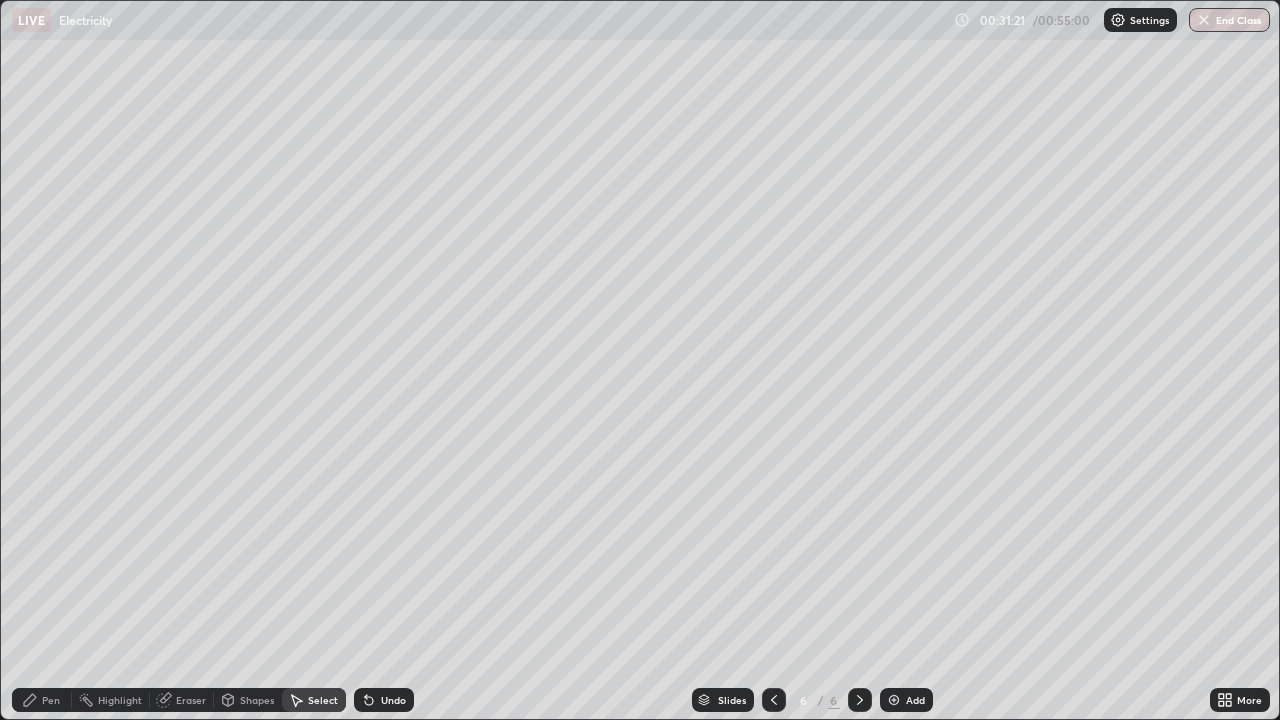 click on "Pen" at bounding box center [42, 700] 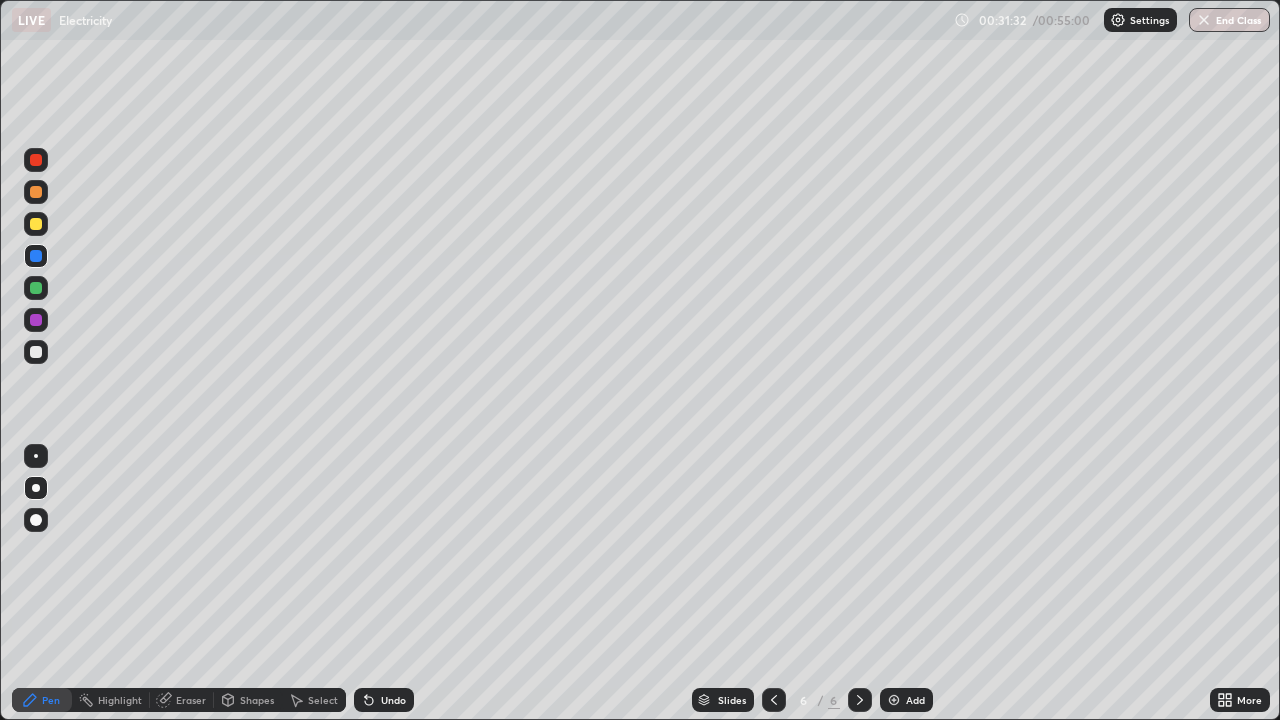 click on "Undo" at bounding box center (393, 700) 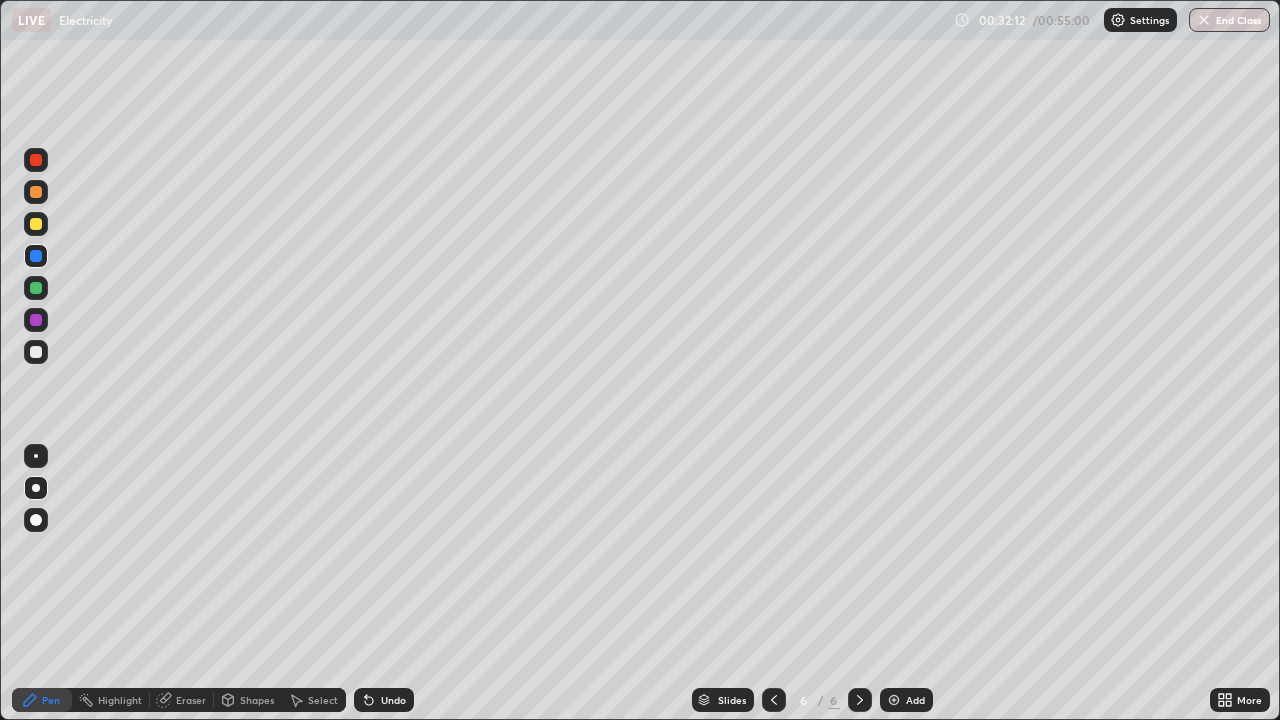 click at bounding box center [36, 224] 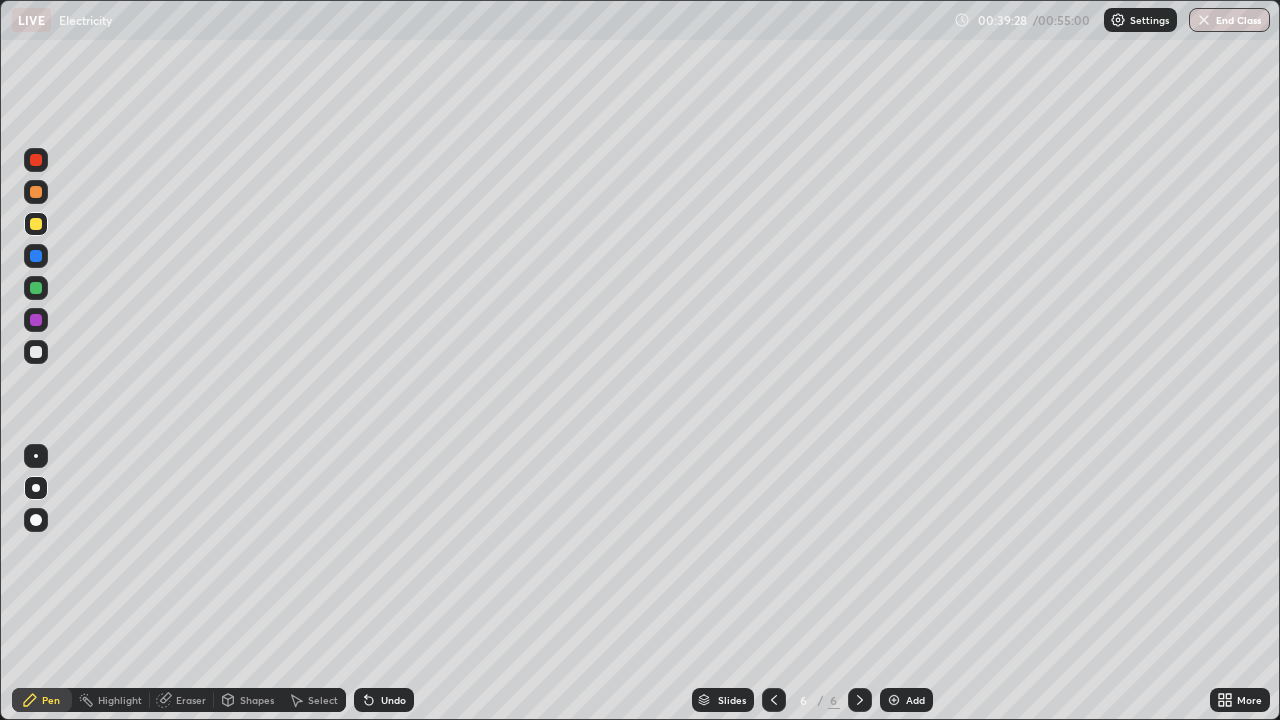 click at bounding box center [894, 700] 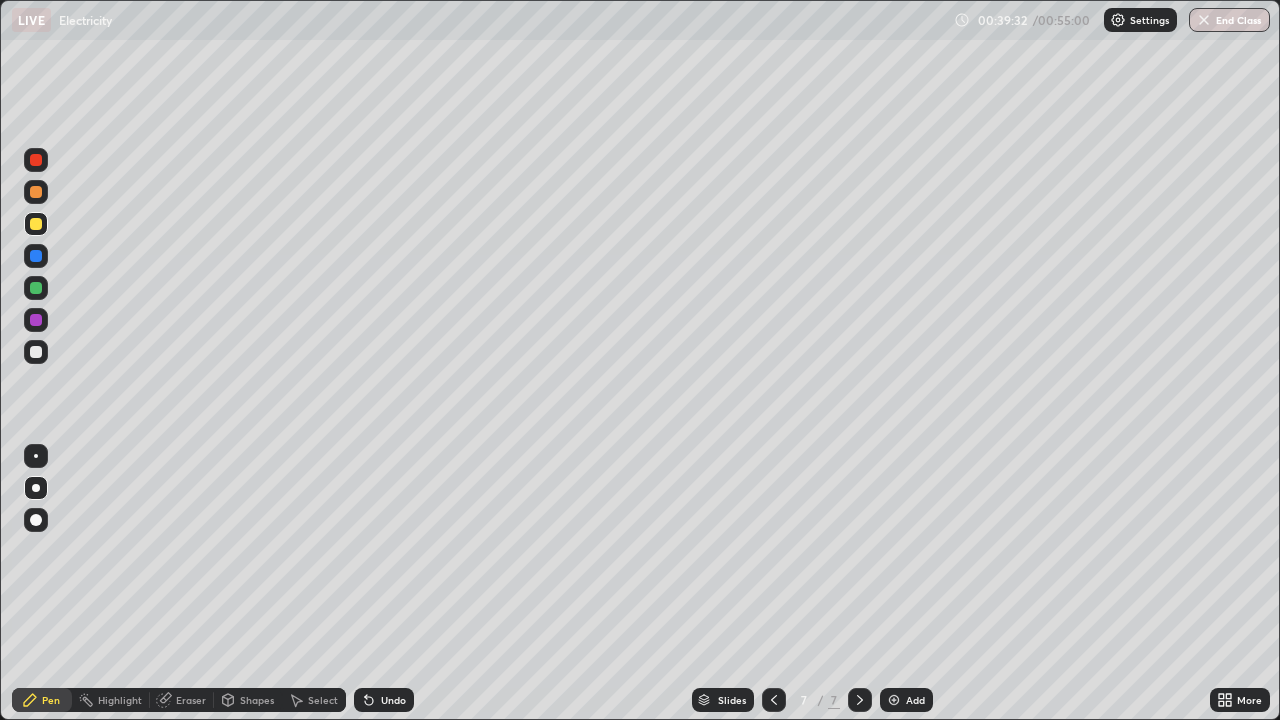 click at bounding box center [36, 256] 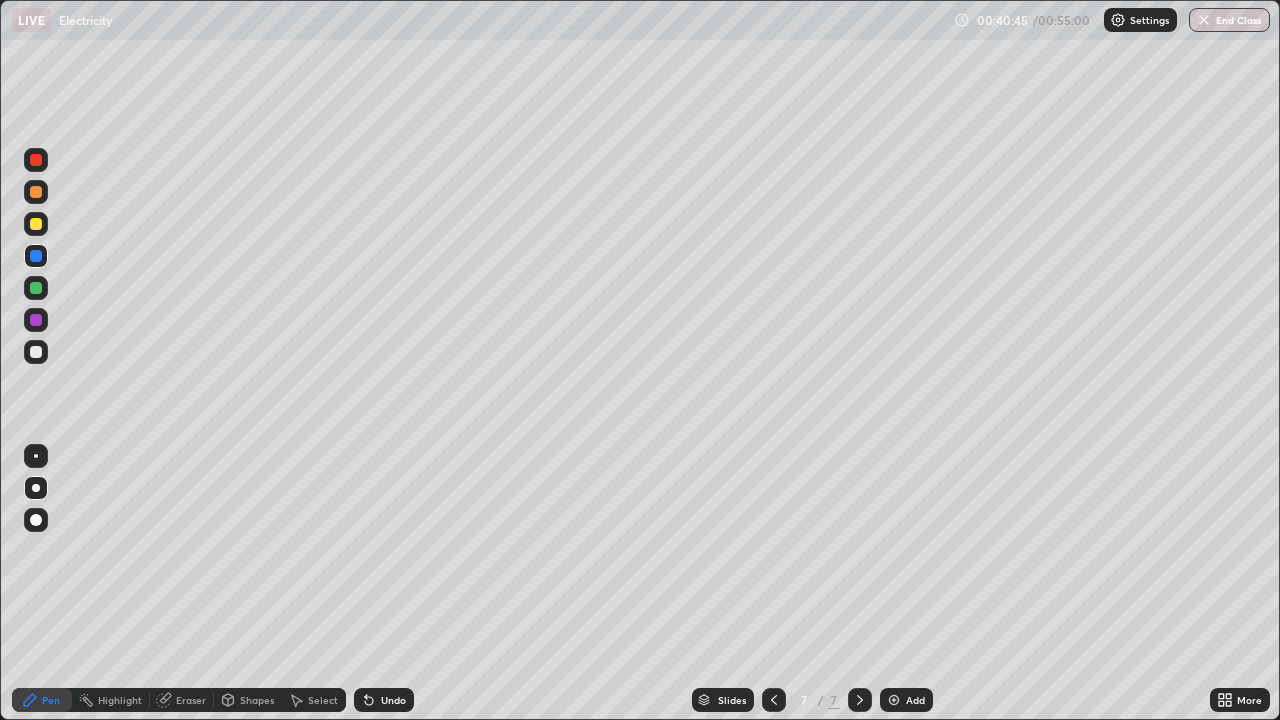 click at bounding box center (36, 224) 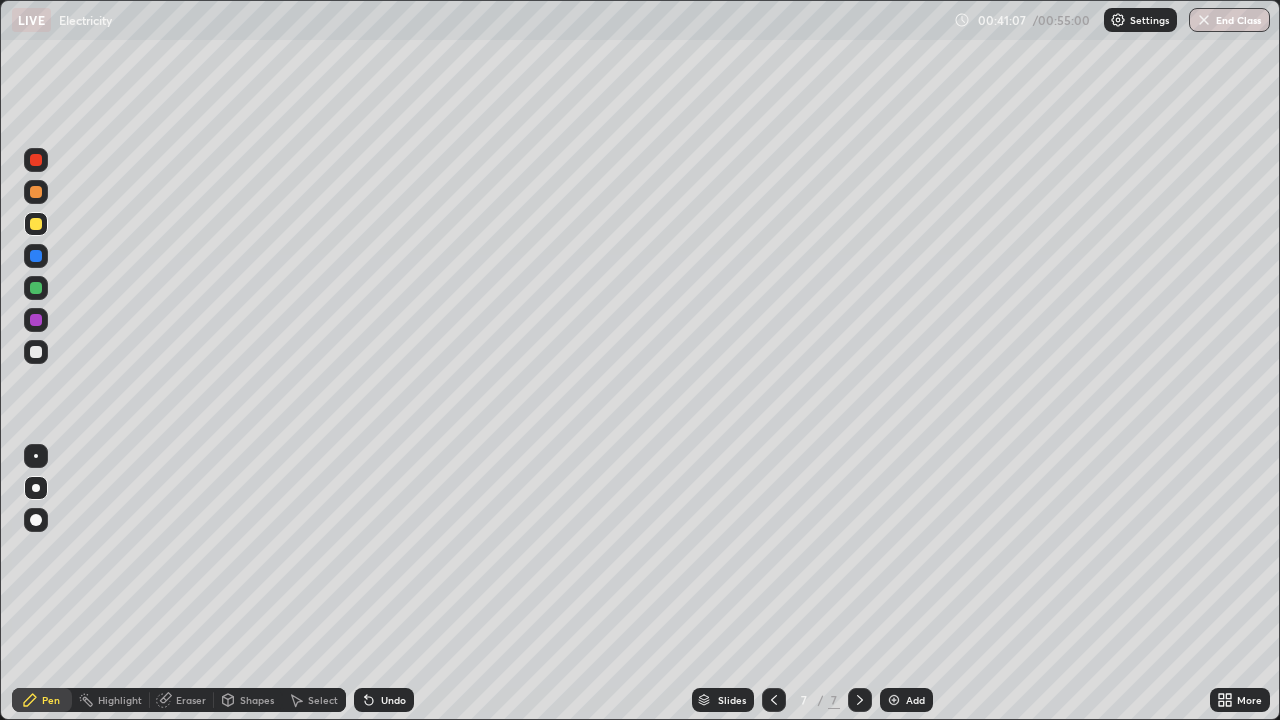 click at bounding box center [36, 352] 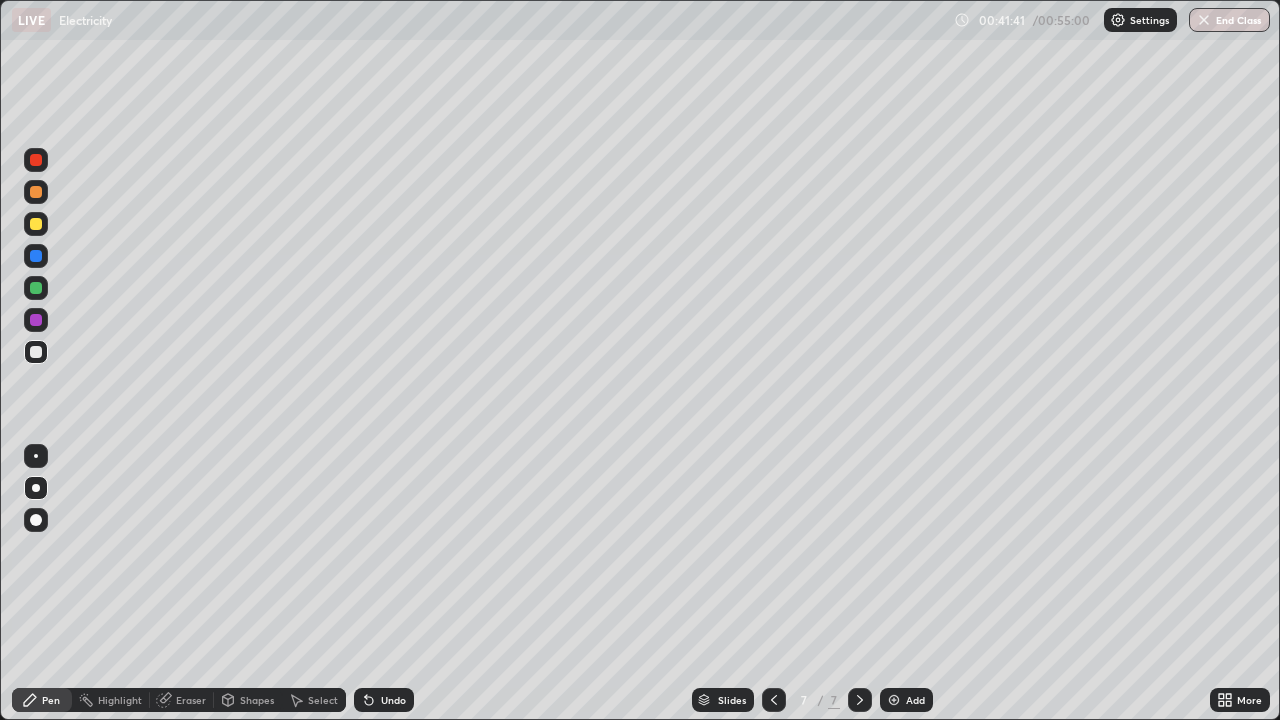 click on "Slides 7 / 7 Add" at bounding box center [812, 700] 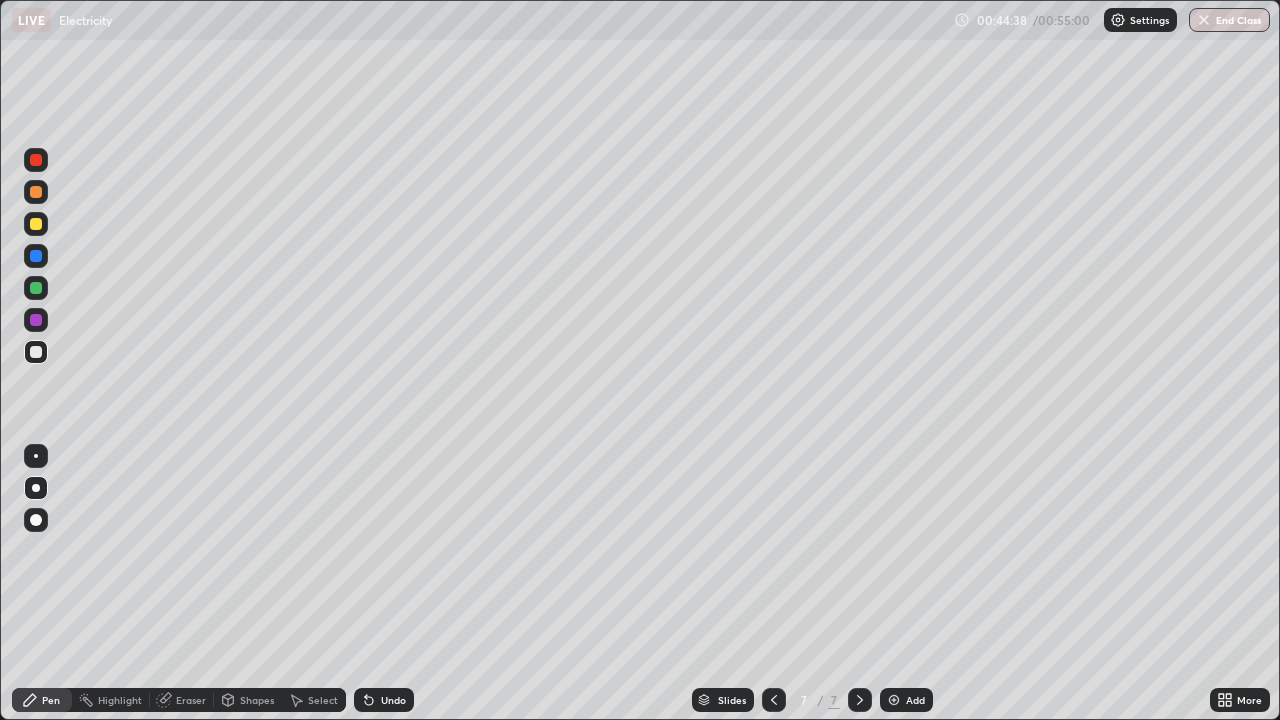 click on "End Class" at bounding box center (1229, 20) 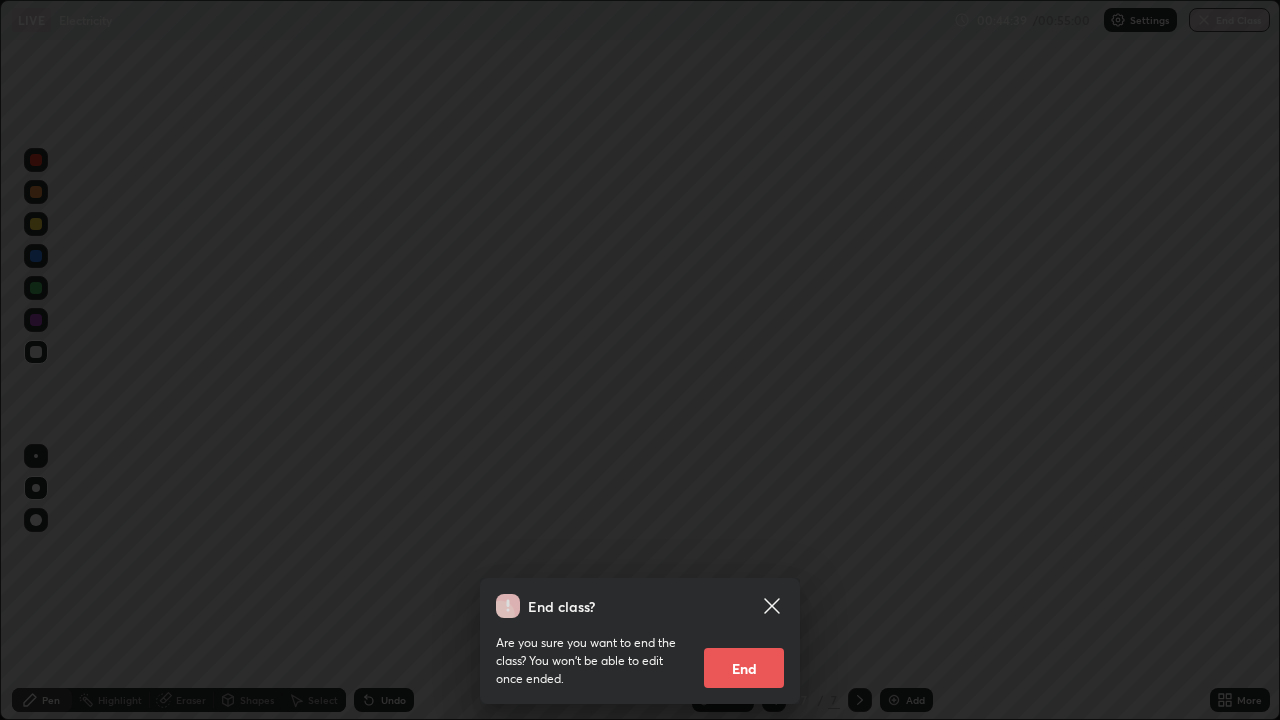 click on "End" at bounding box center (744, 668) 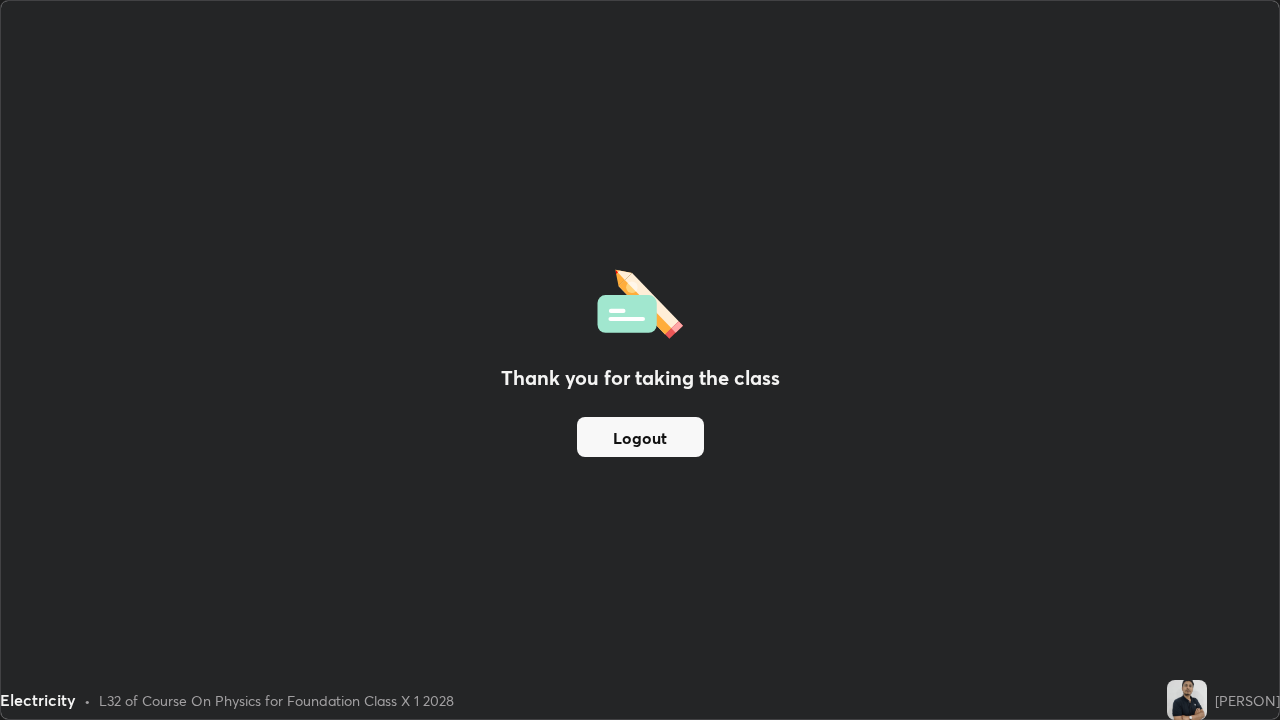 click on "Logout" at bounding box center (640, 437) 